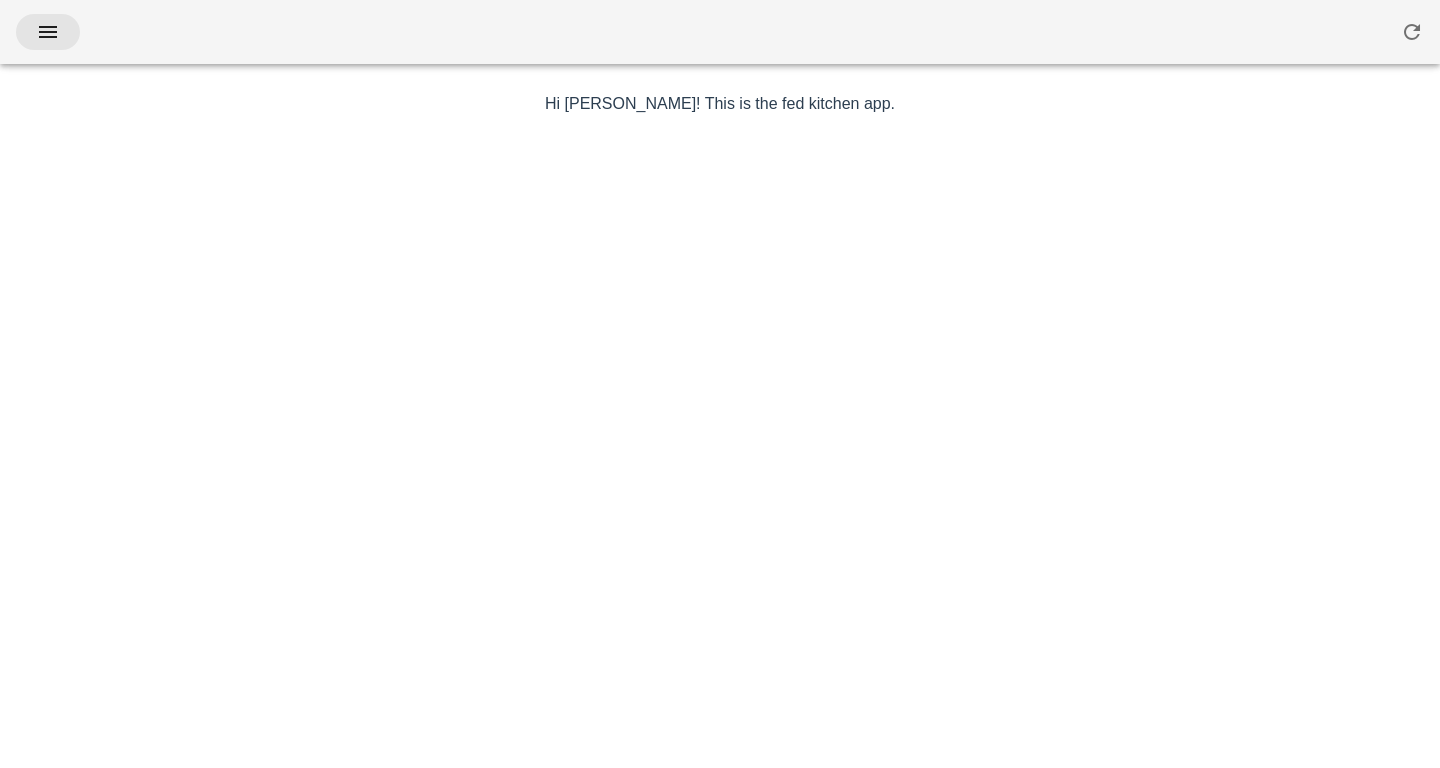 scroll, scrollTop: 0, scrollLeft: 0, axis: both 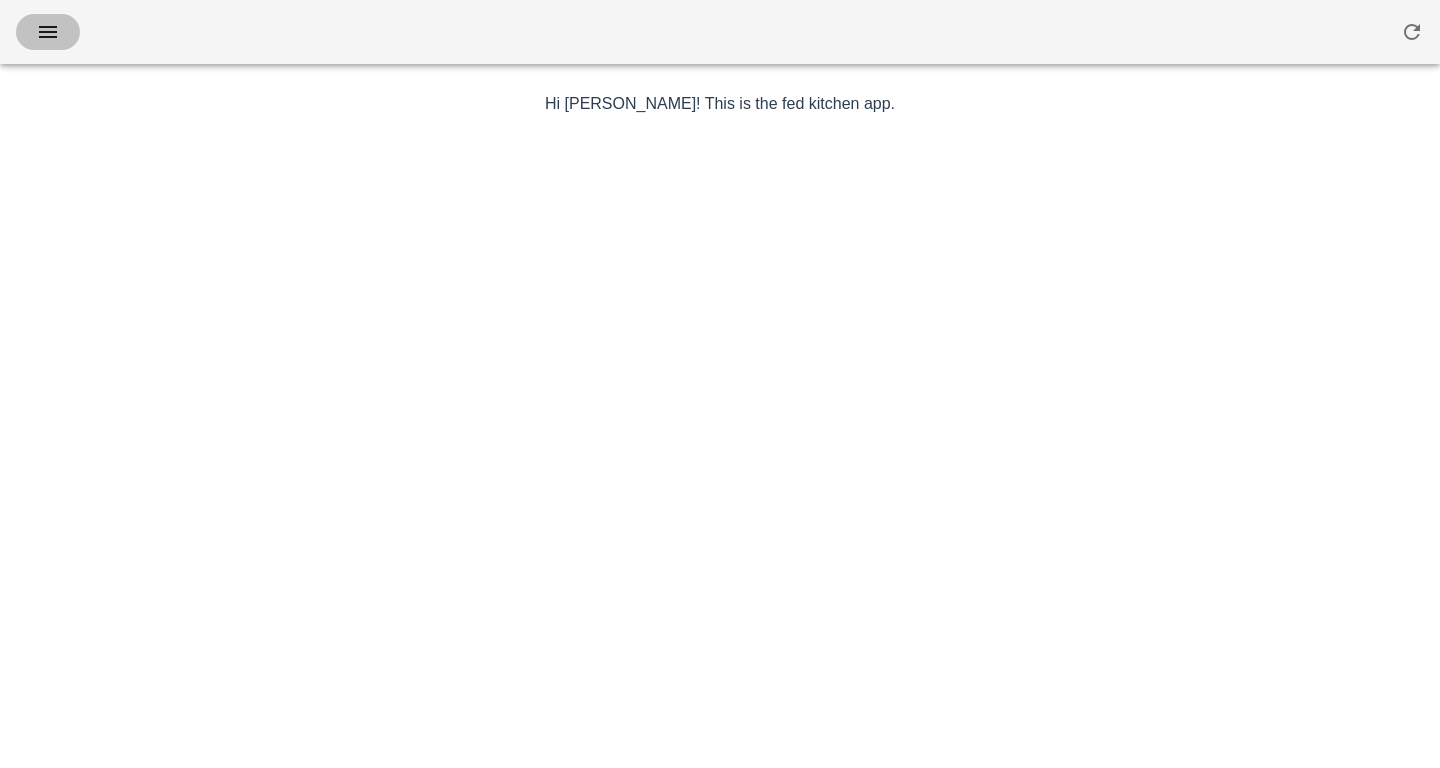 click at bounding box center (48, 32) 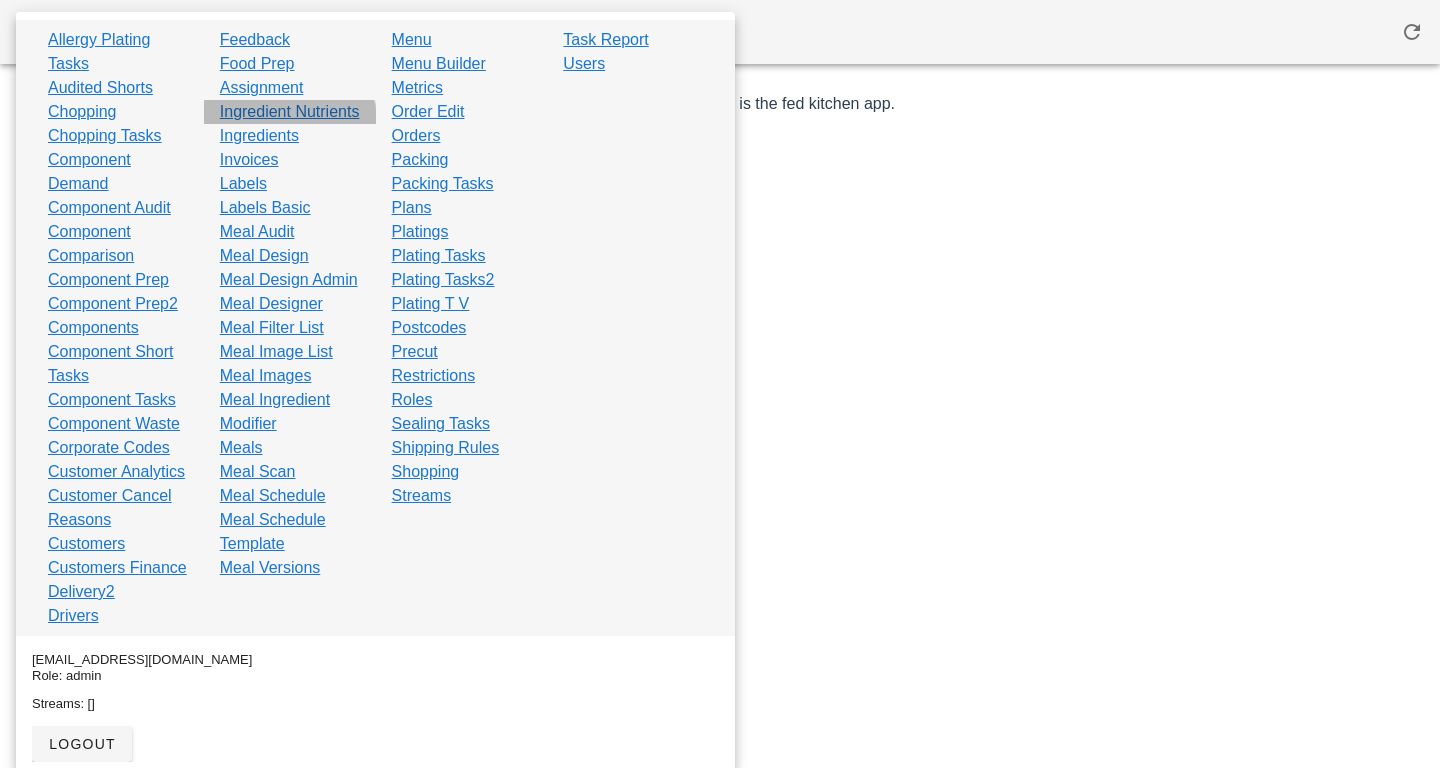 click on "Ingredient Nutrients" at bounding box center (290, 112) 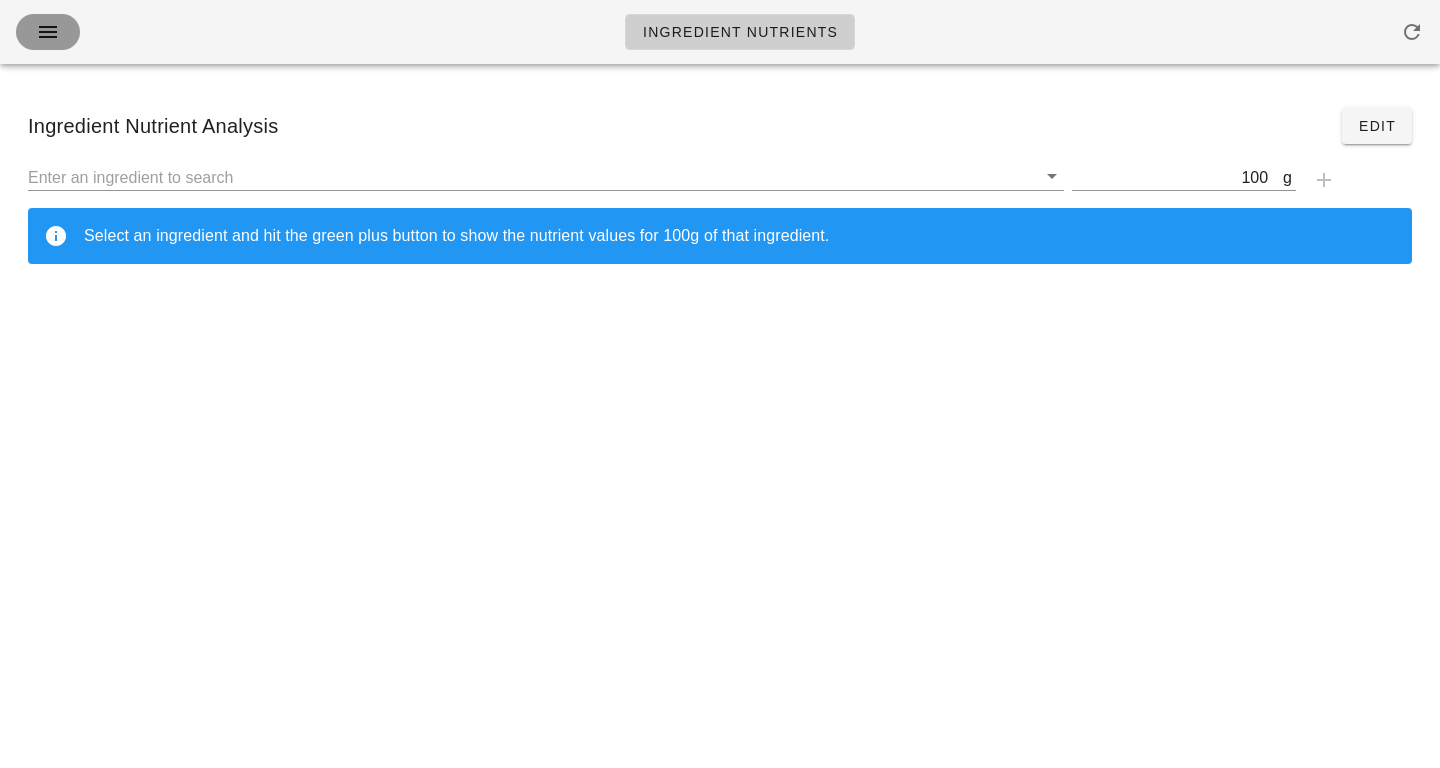 click at bounding box center [48, 32] 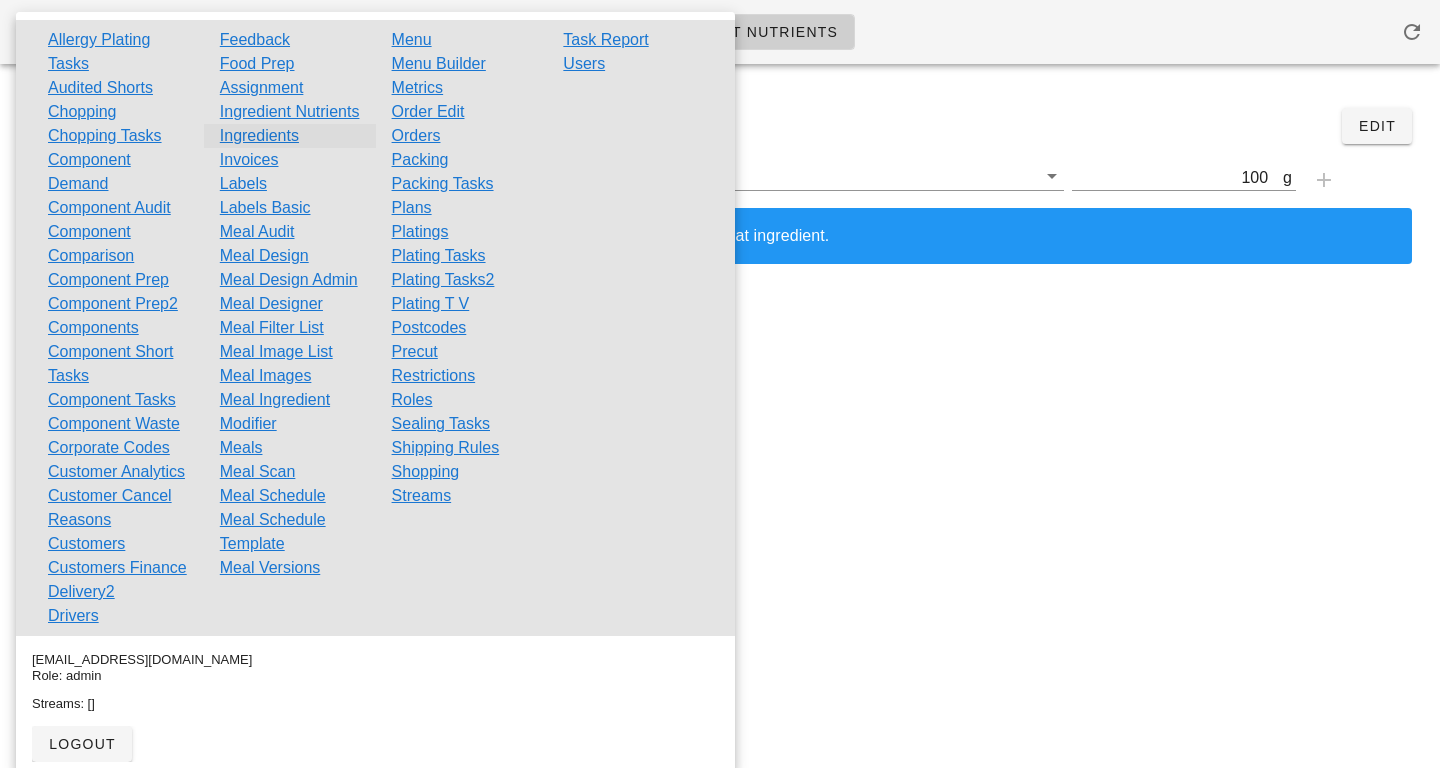 click on "Ingredients" at bounding box center (259, 136) 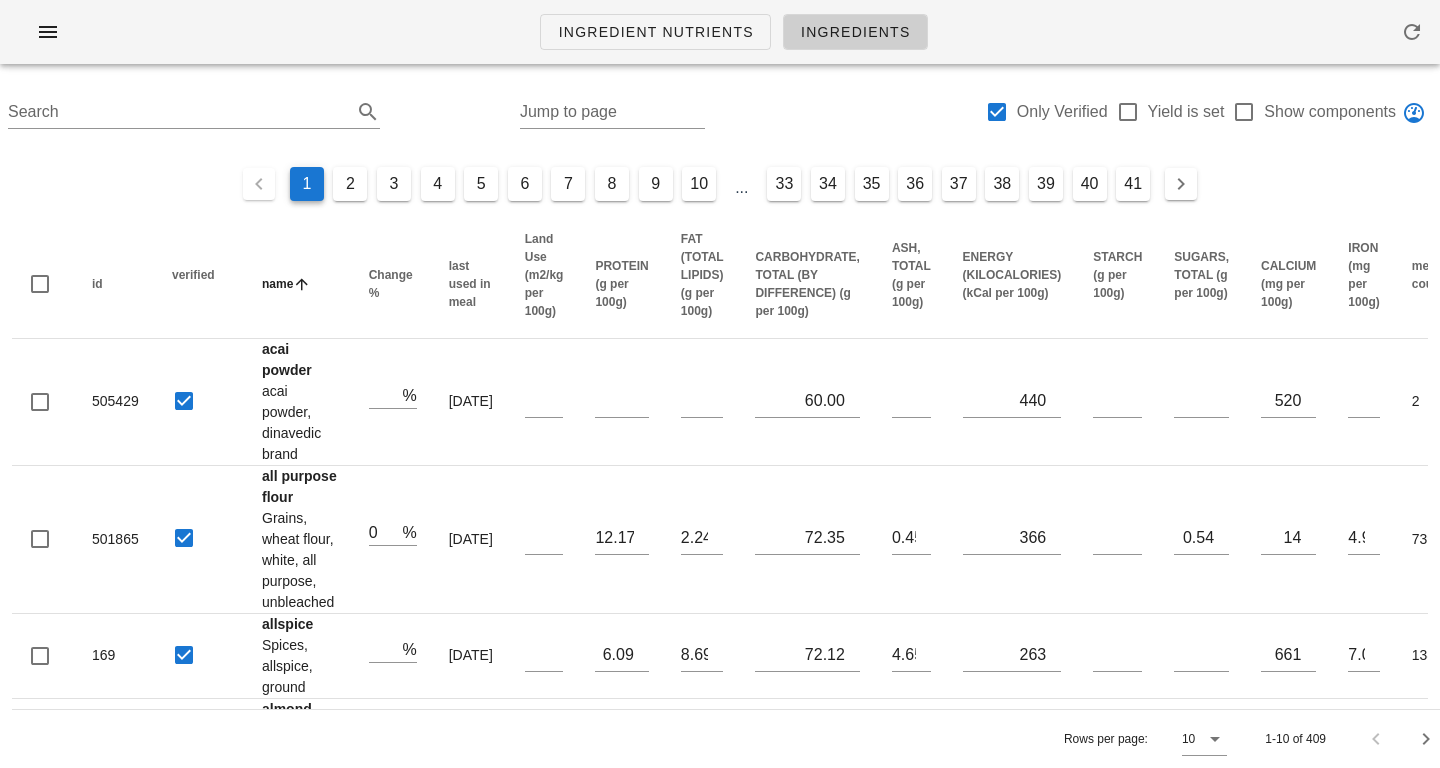 click on "Ingredient Nutrients Ingredients" at bounding box center [720, 32] 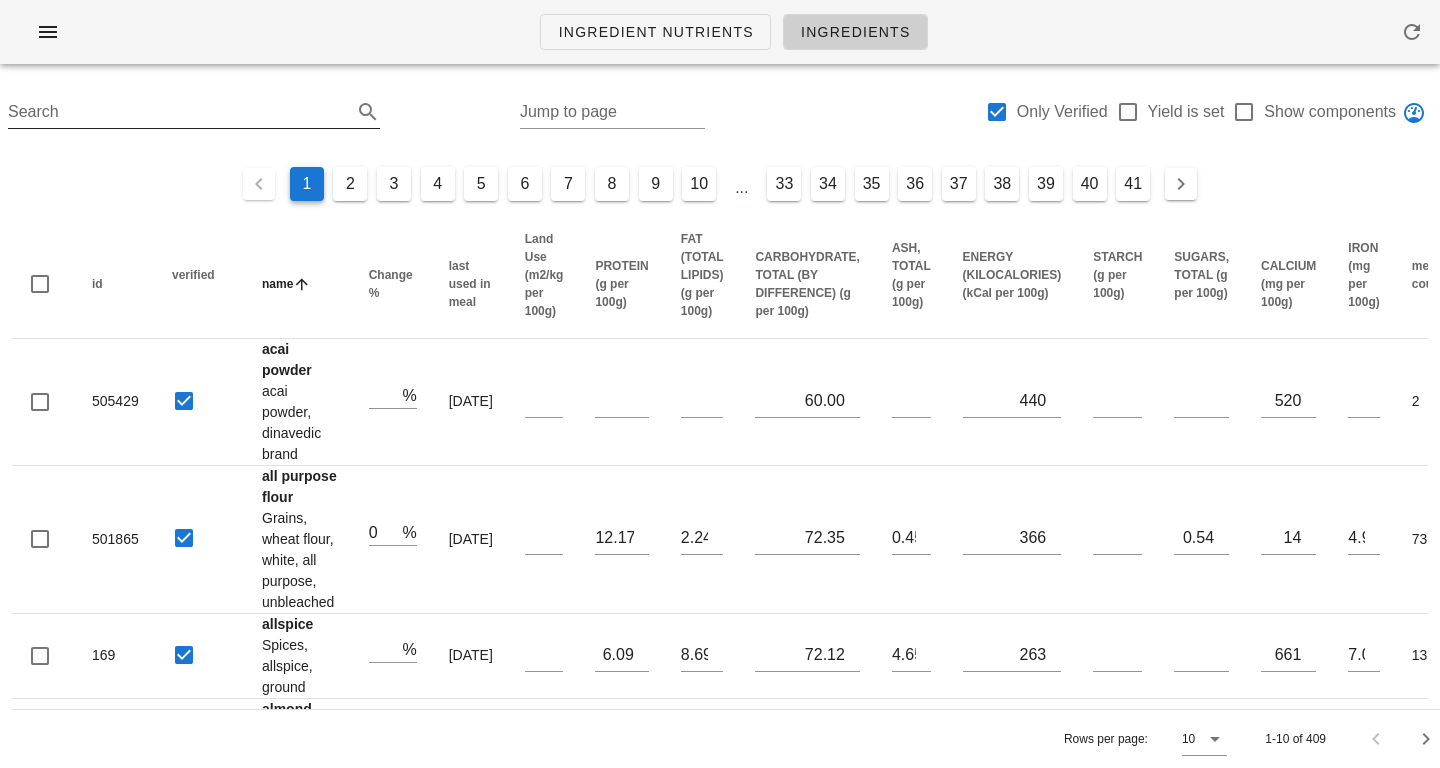 click on "Search" at bounding box center (178, 112) 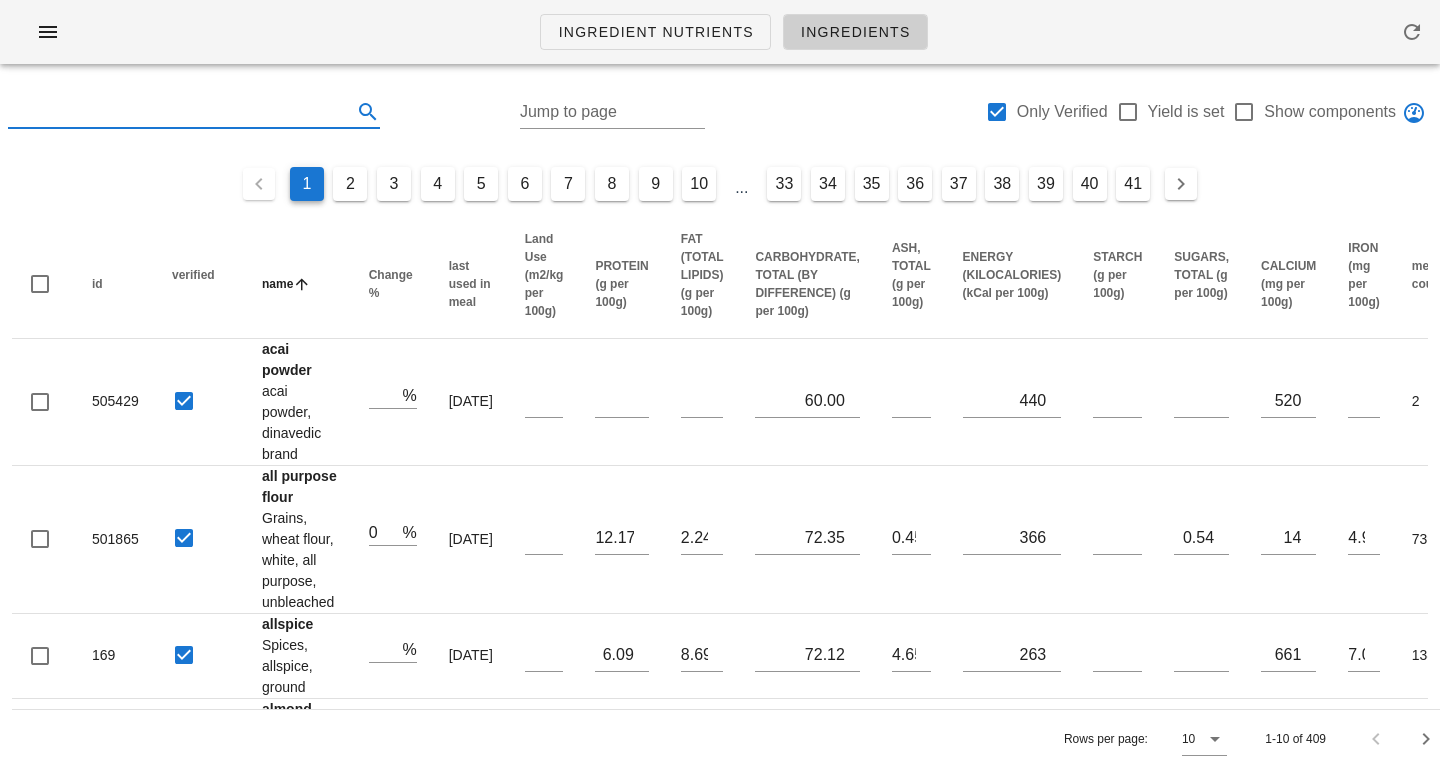 type on "v" 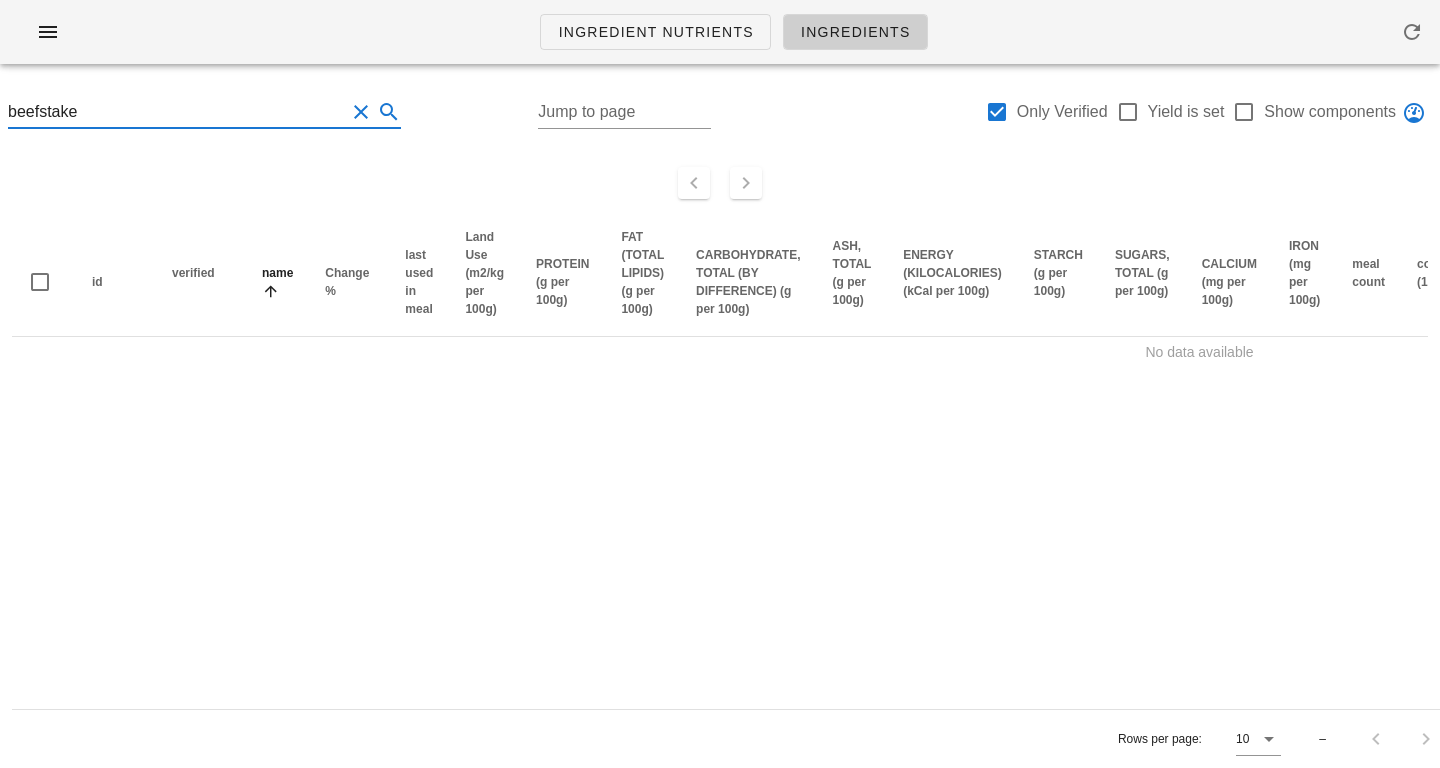 click on "beefstake" at bounding box center (176, 112) 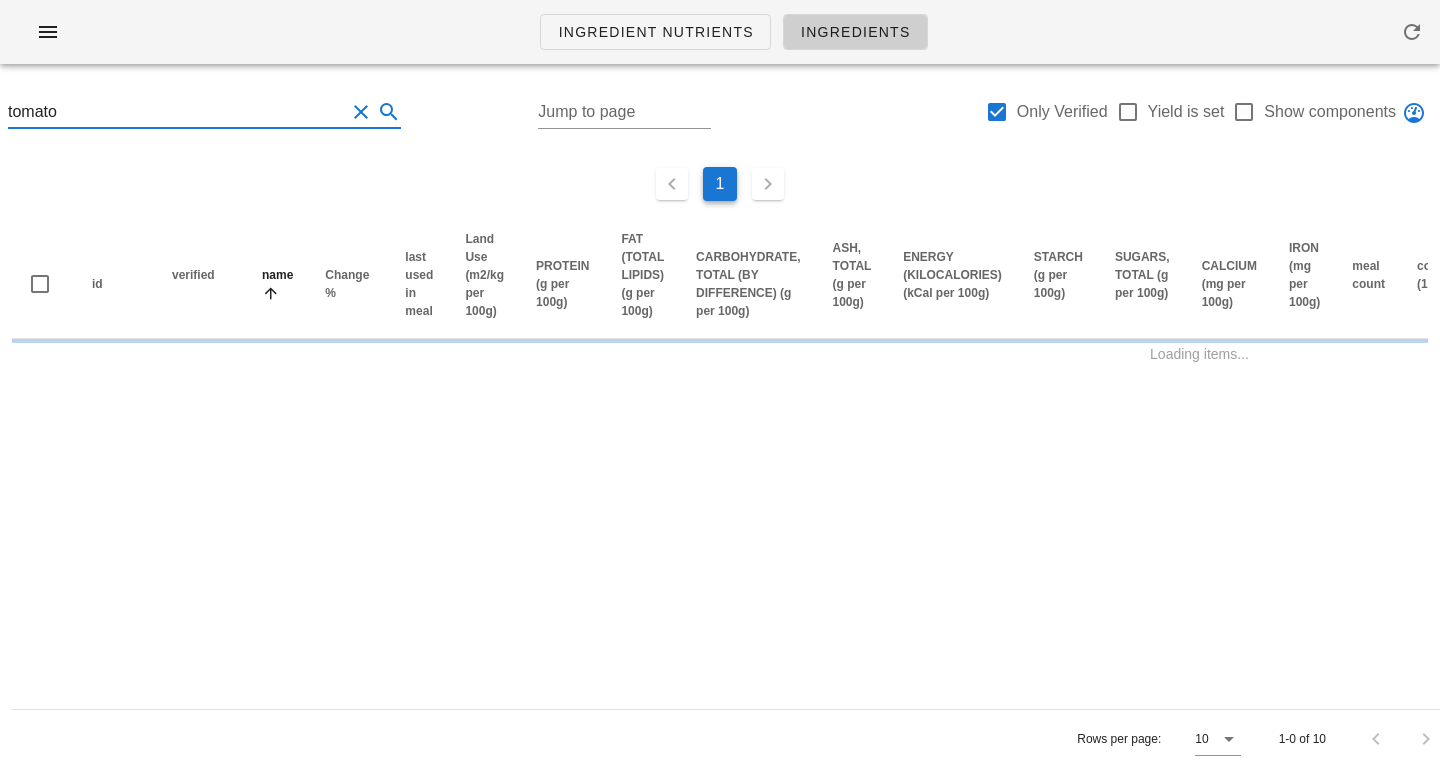 type on "tomato" 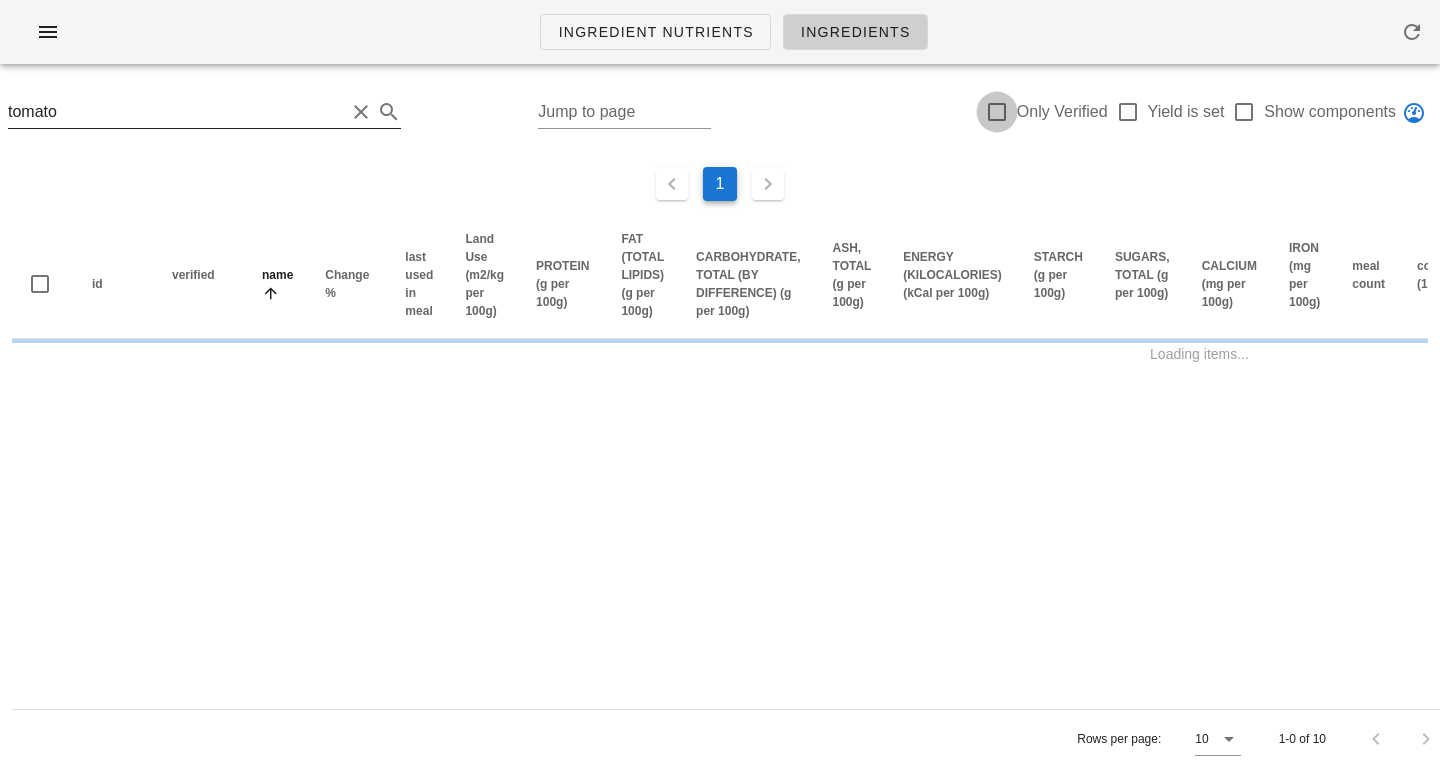 checkbox on "false" 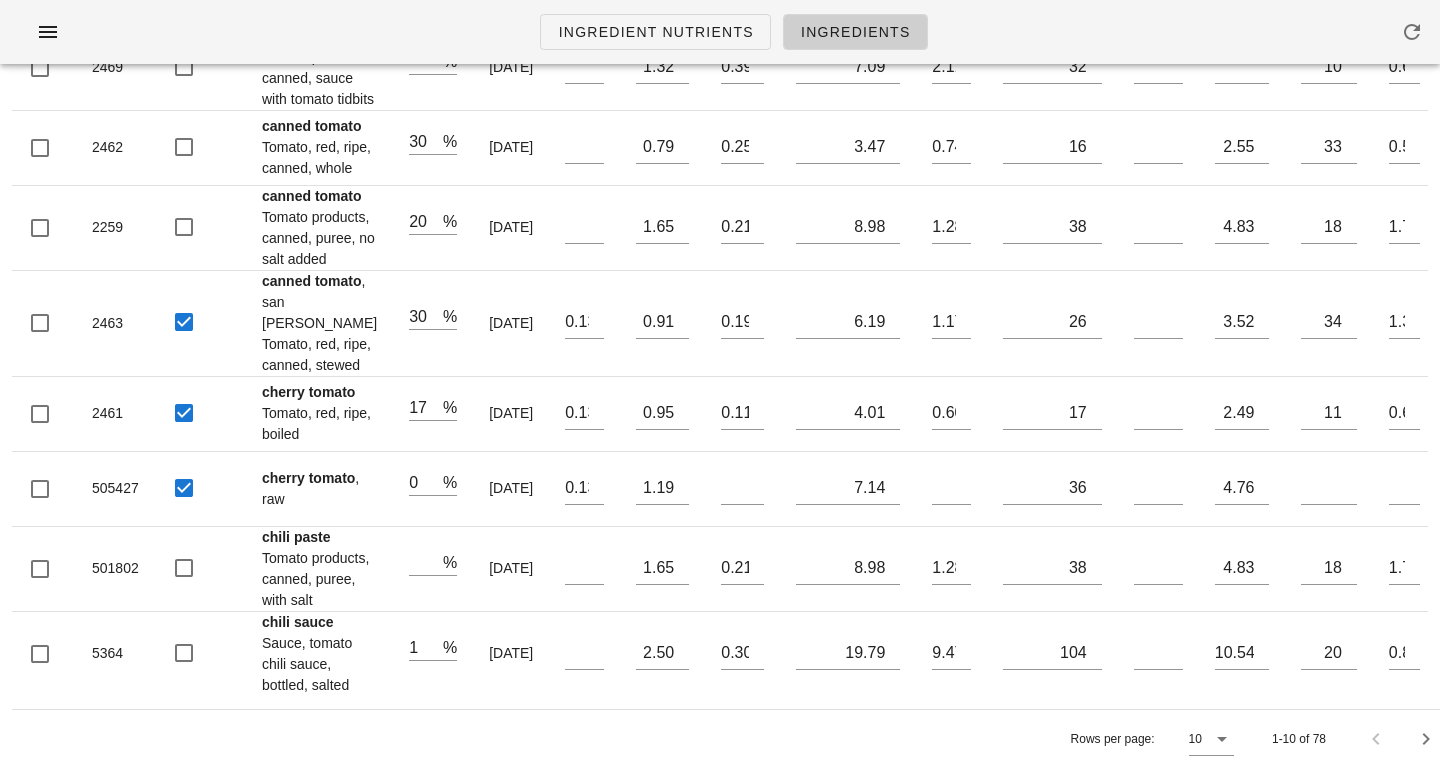 scroll, scrollTop: 0, scrollLeft: 0, axis: both 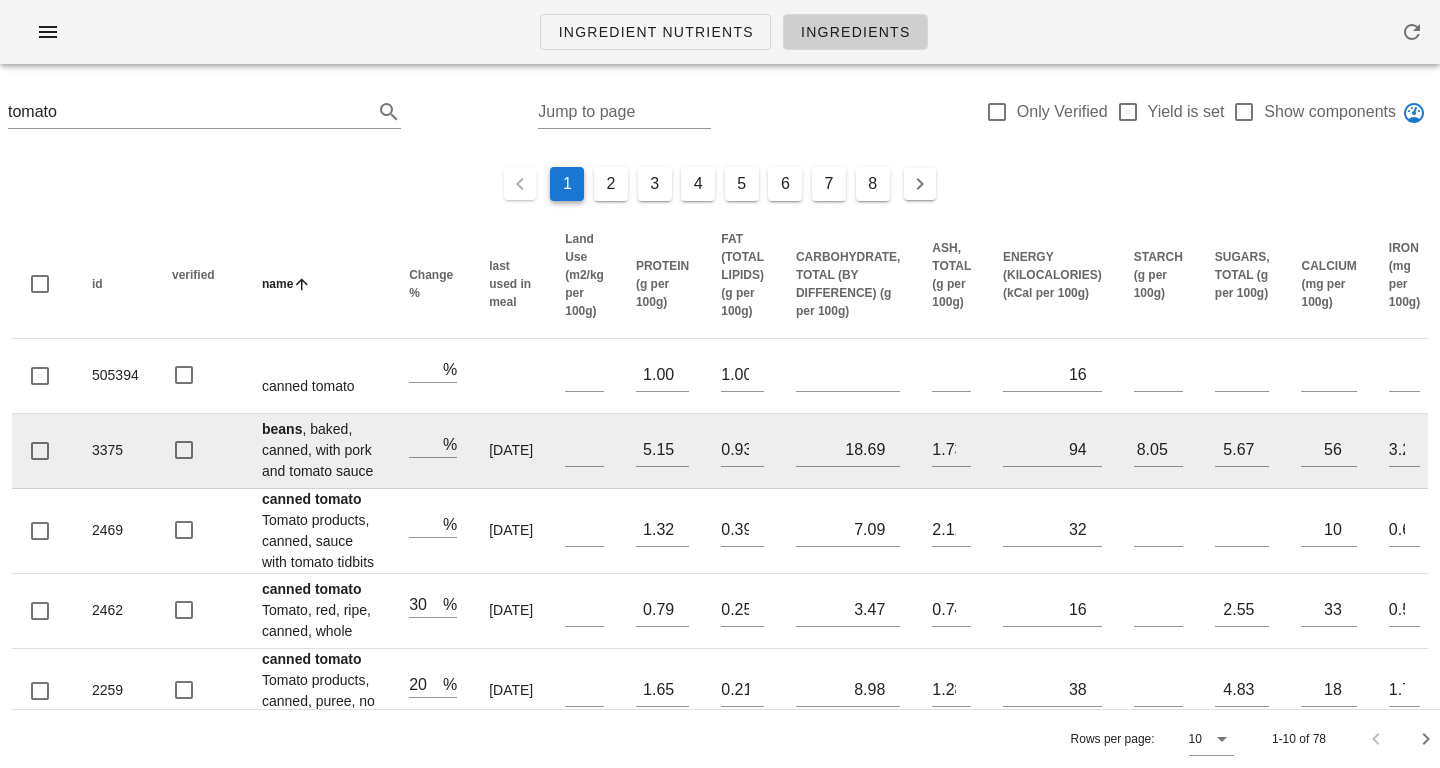 click at bounding box center (201, 451) 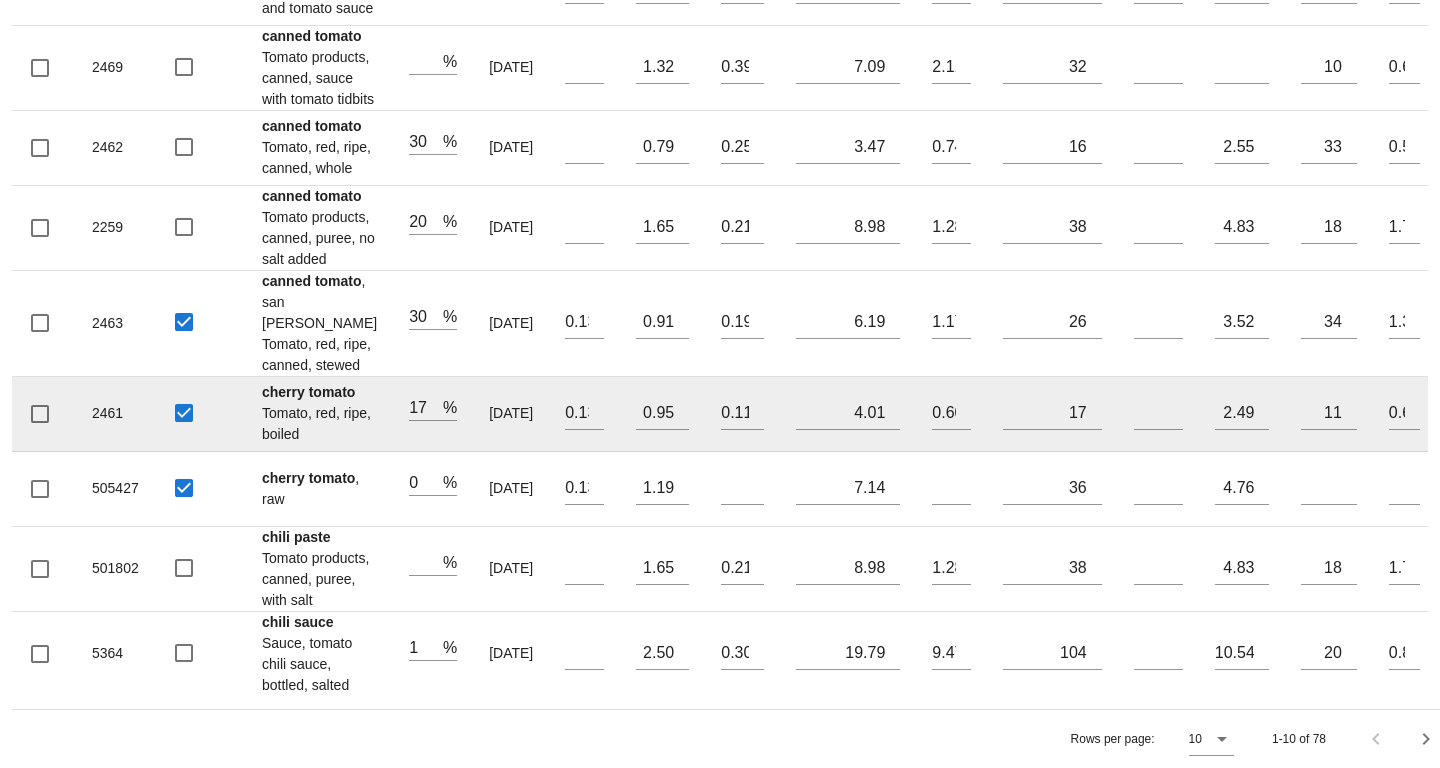 scroll, scrollTop: 0, scrollLeft: 0, axis: both 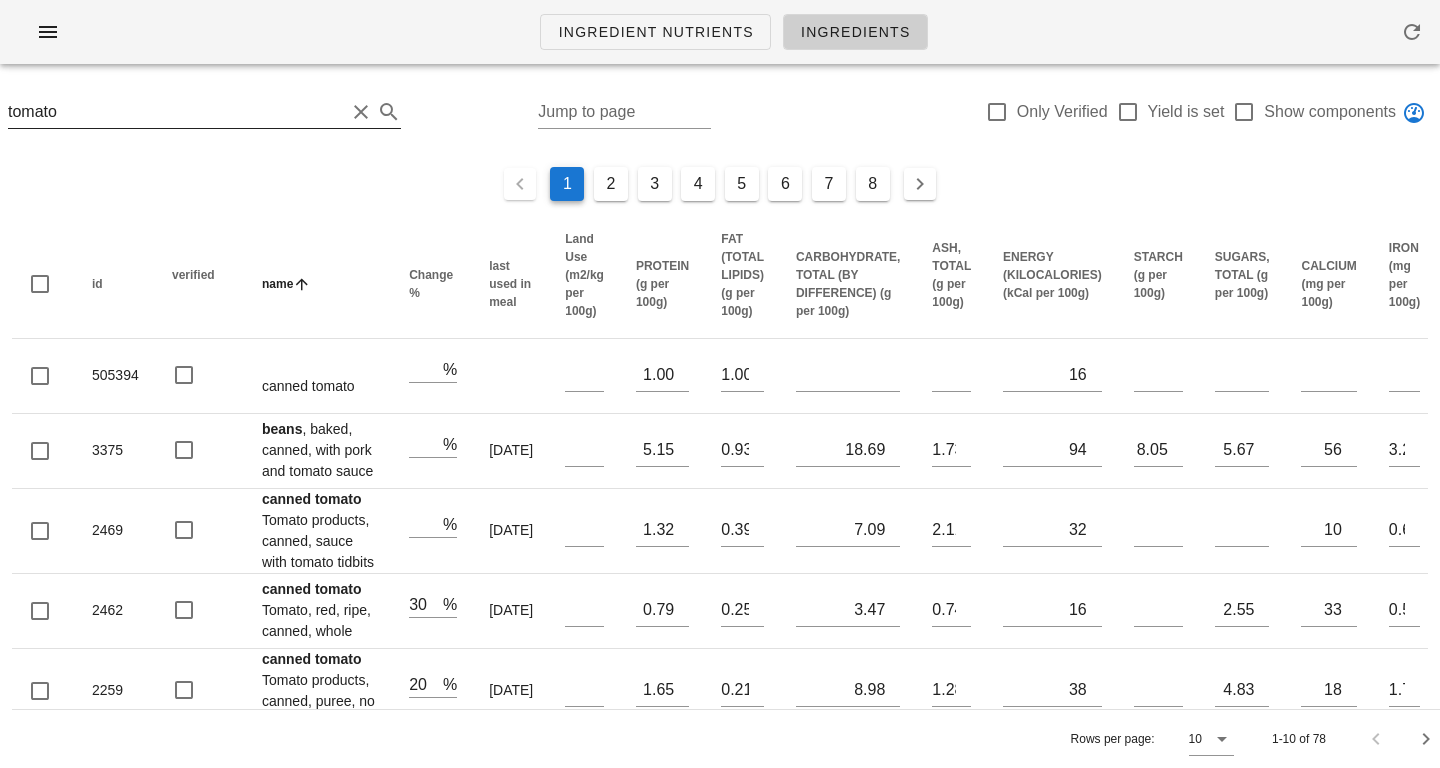 click on "tomato" at bounding box center (176, 112) 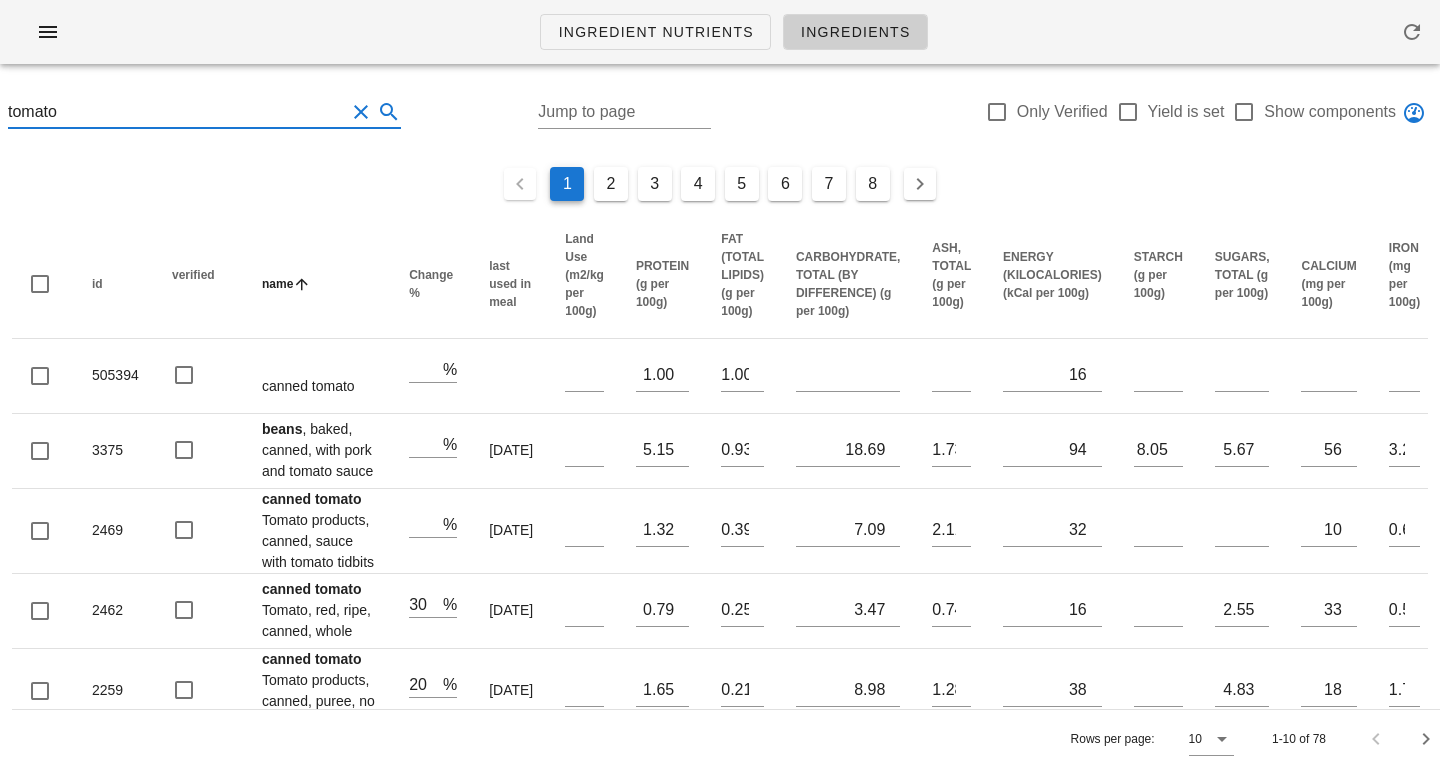 click on "tomato" at bounding box center [176, 112] 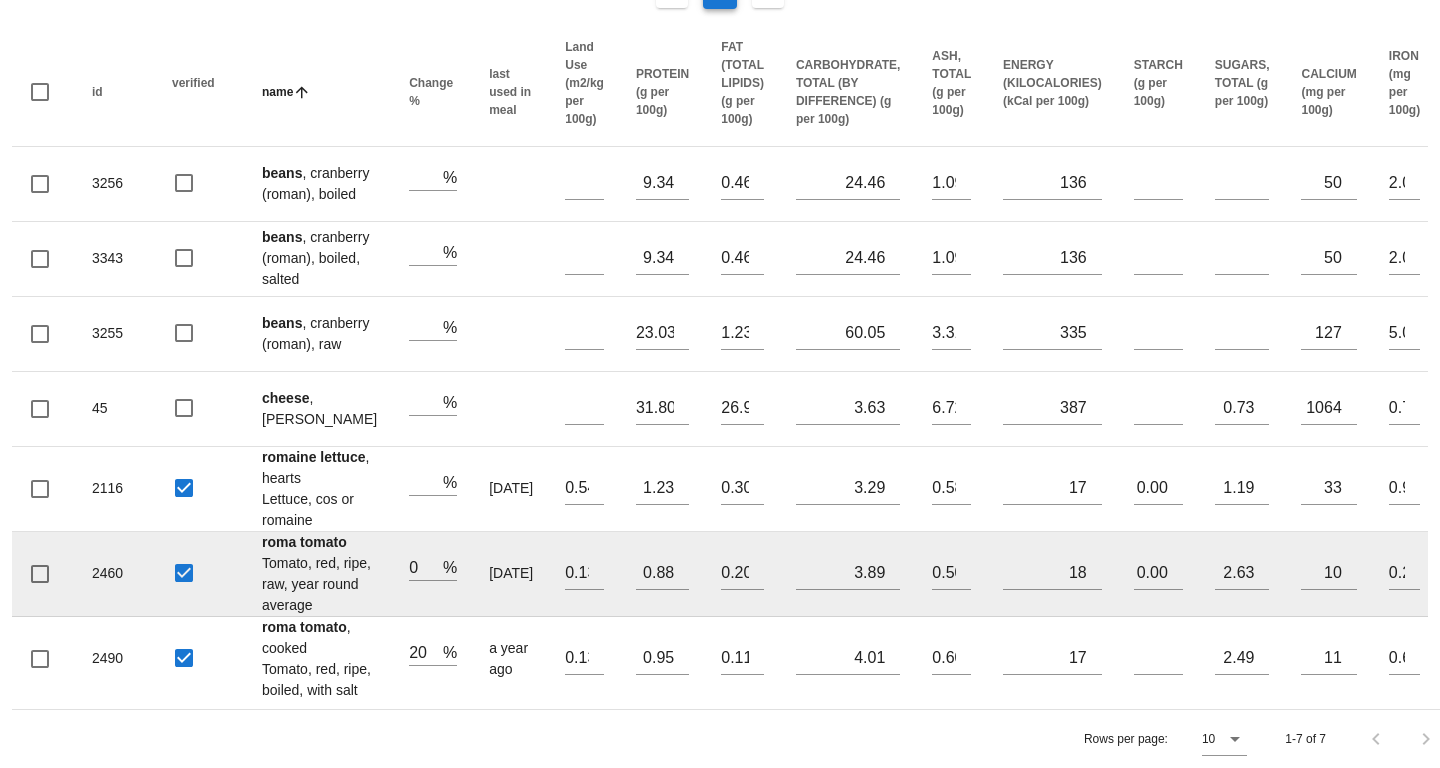 scroll, scrollTop: 415, scrollLeft: 0, axis: vertical 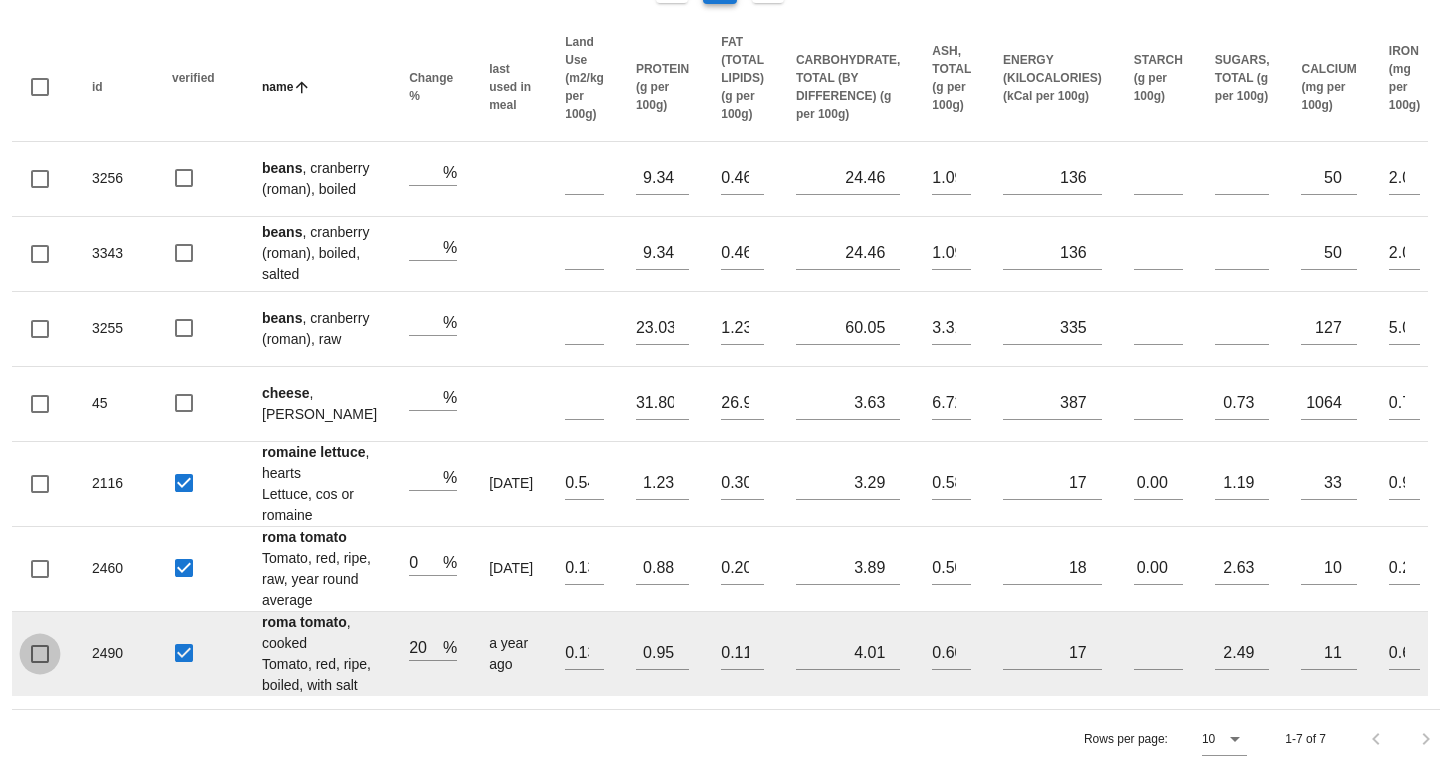type on "[GEOGRAPHIC_DATA]" 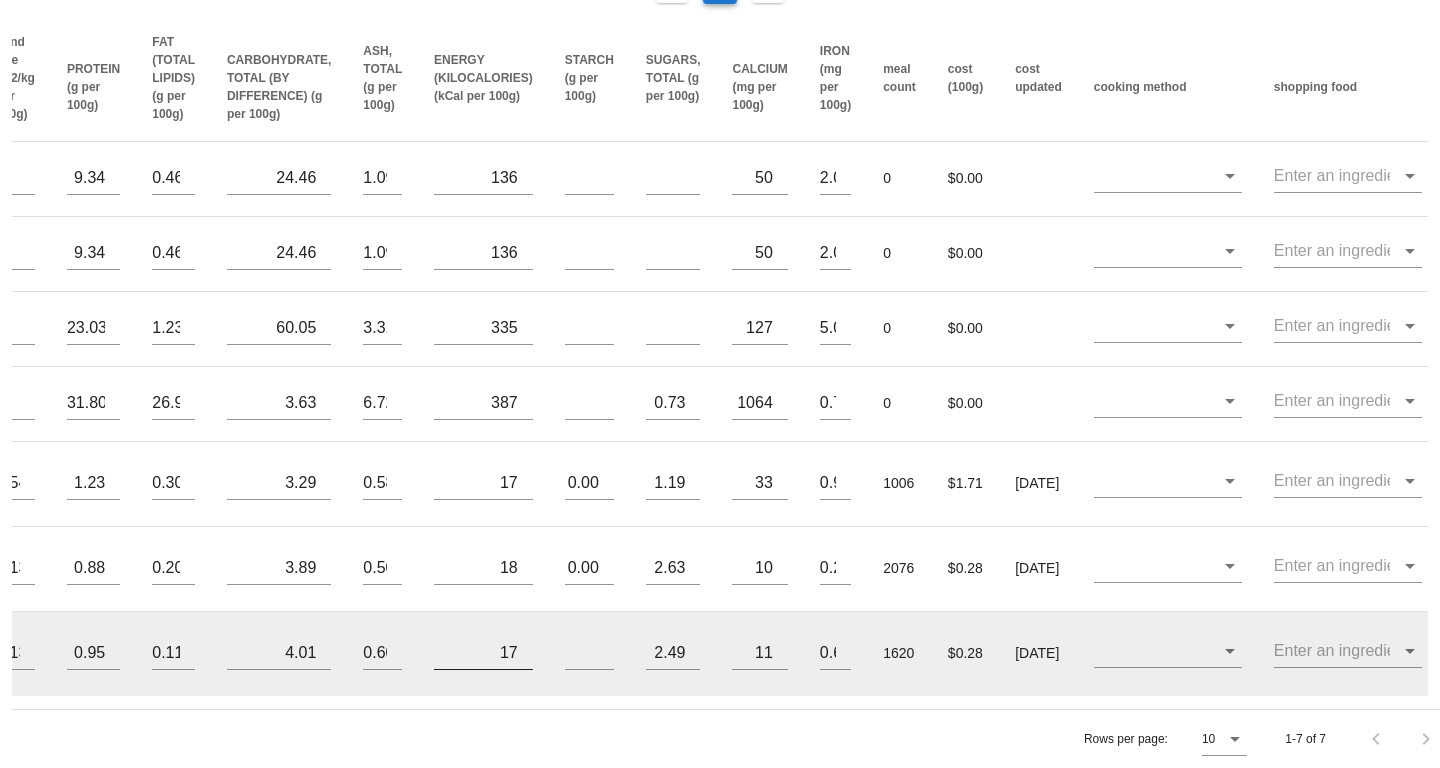 scroll, scrollTop: 0, scrollLeft: 991, axis: horizontal 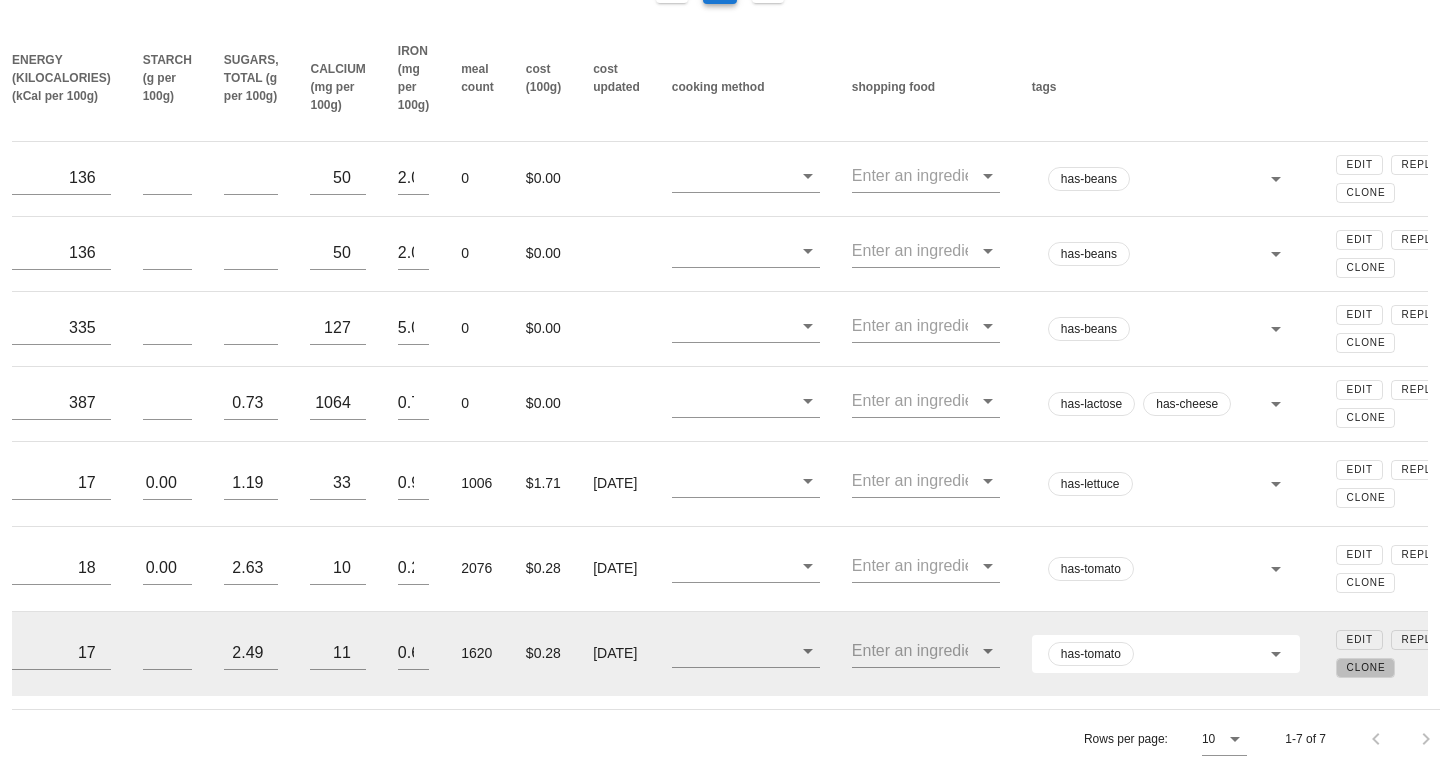 click on "Clone" at bounding box center (1366, 667) 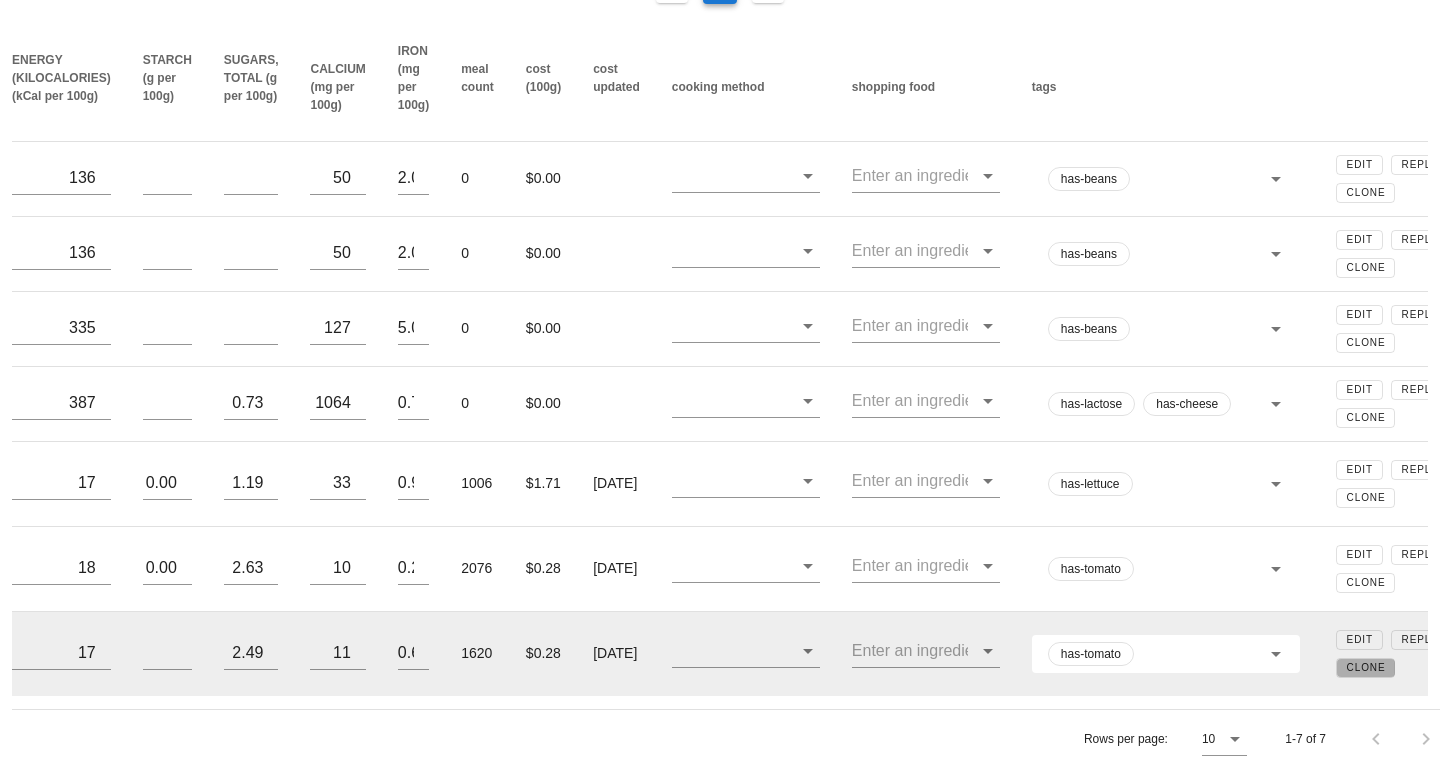 scroll, scrollTop: 0, scrollLeft: 939, axis: horizontal 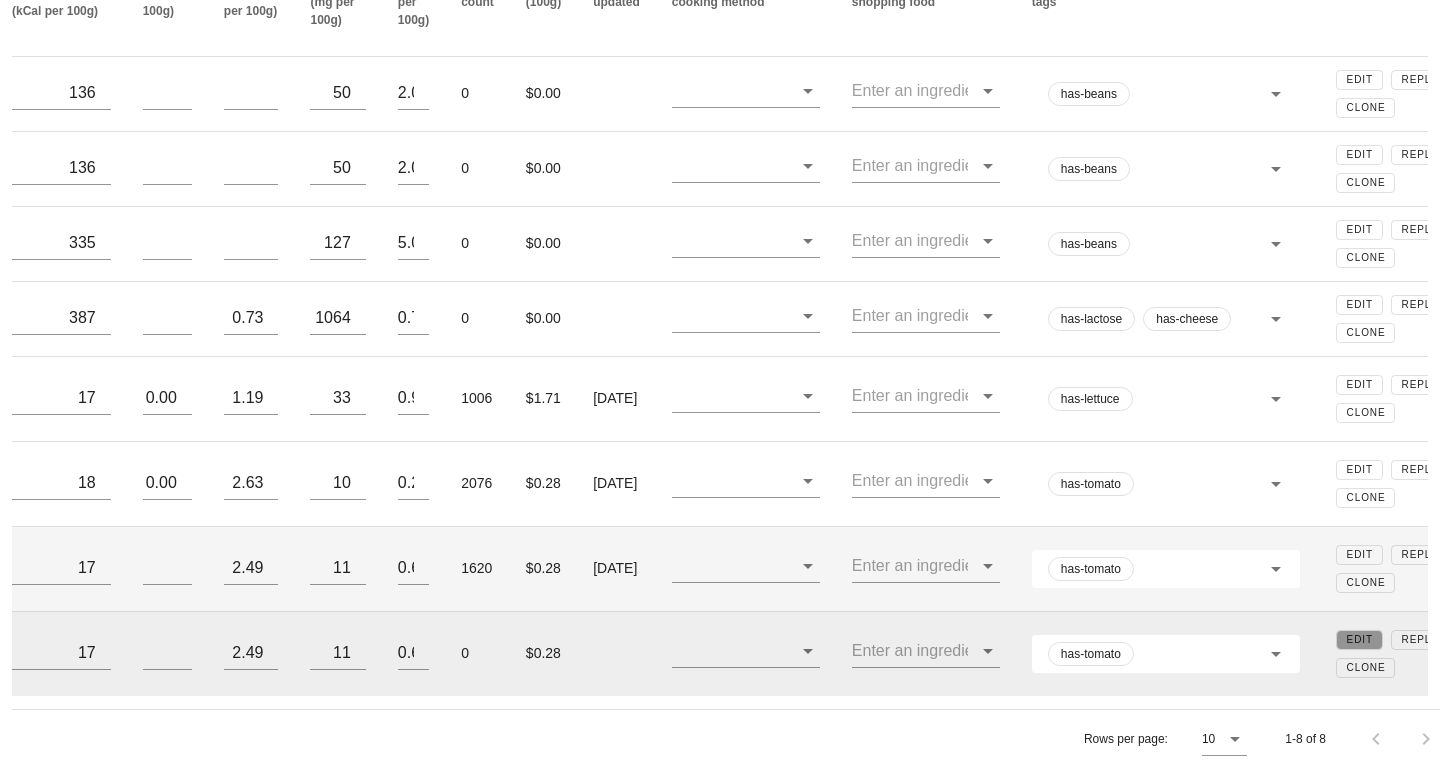 click on "Edit" at bounding box center (1359, 639) 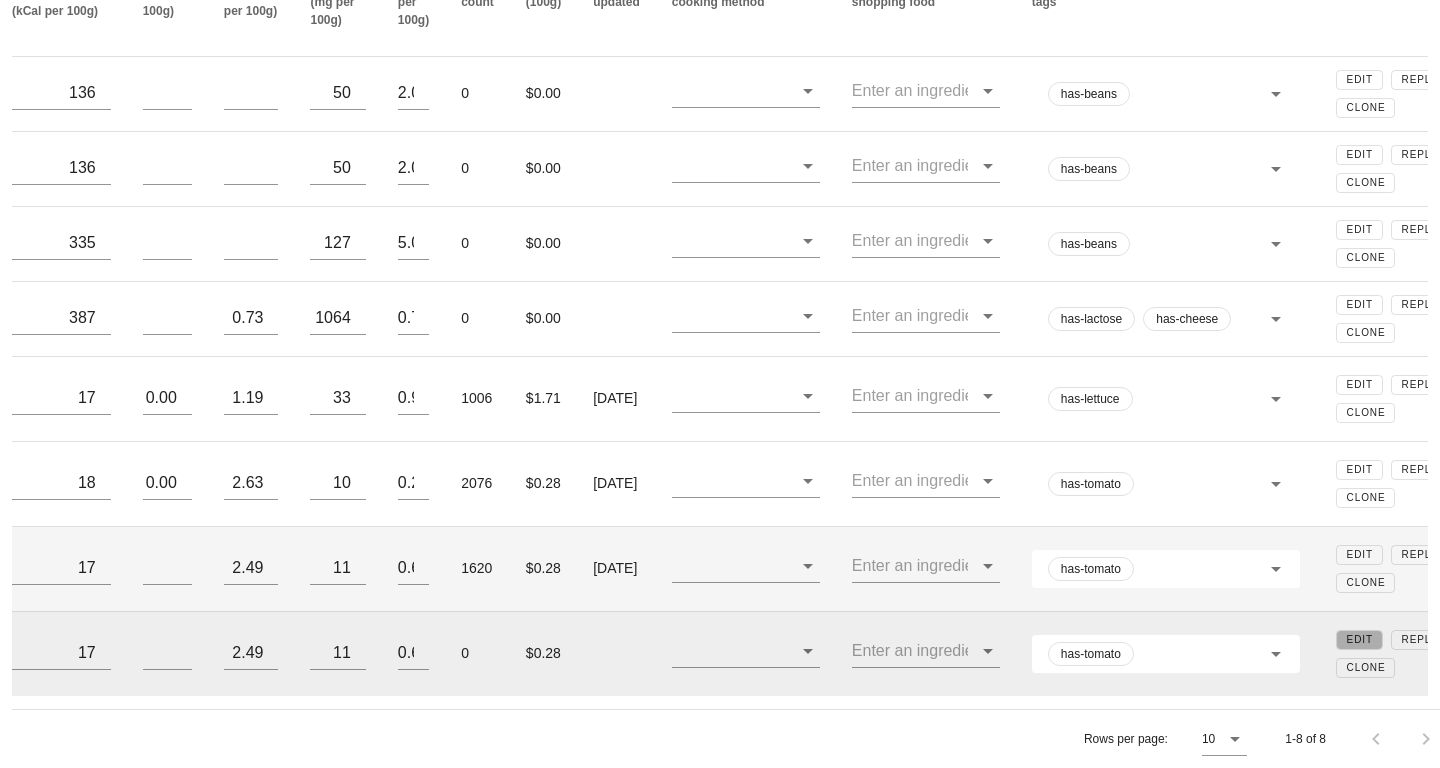 scroll, scrollTop: 490, scrollLeft: 0, axis: vertical 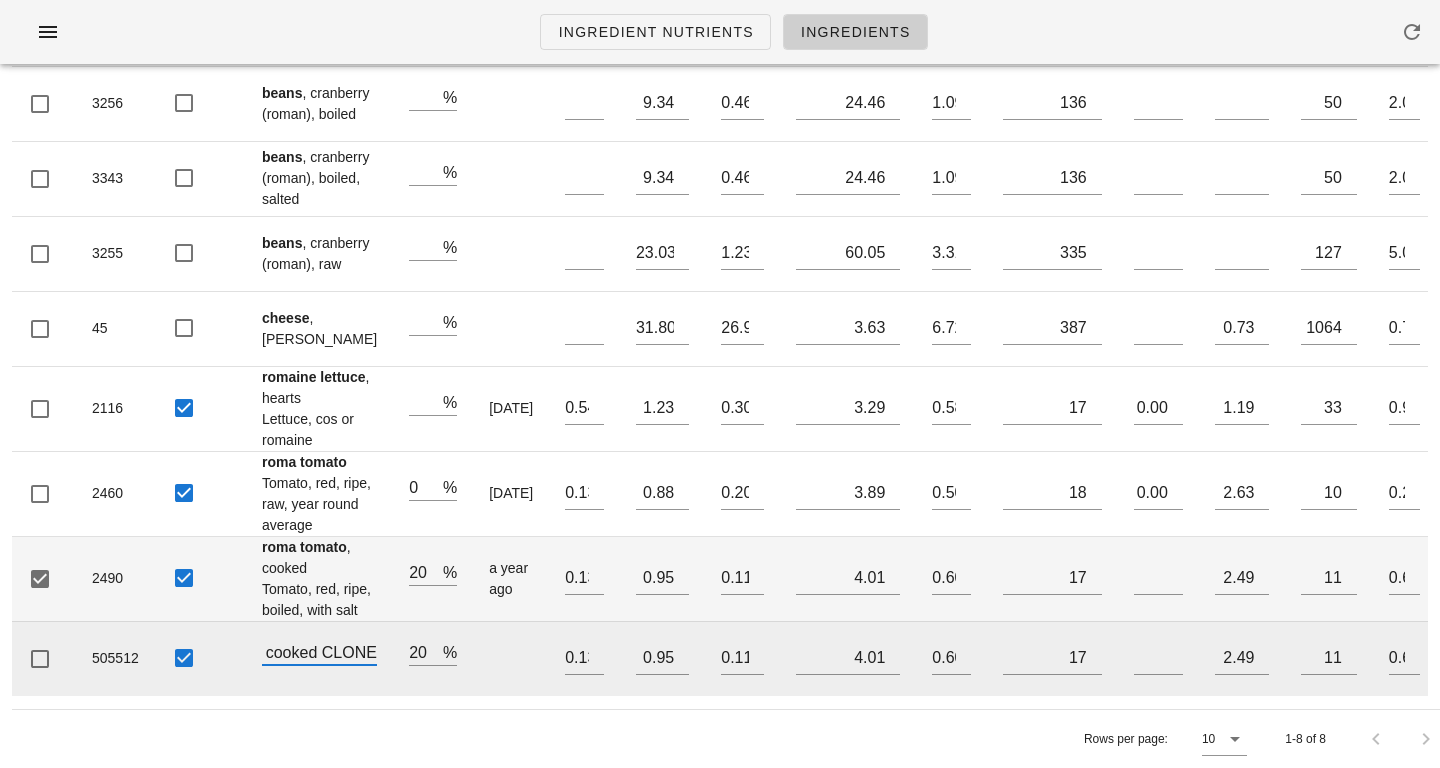 click on "roma tomato, cooked CLONE" at bounding box center [319, 652] 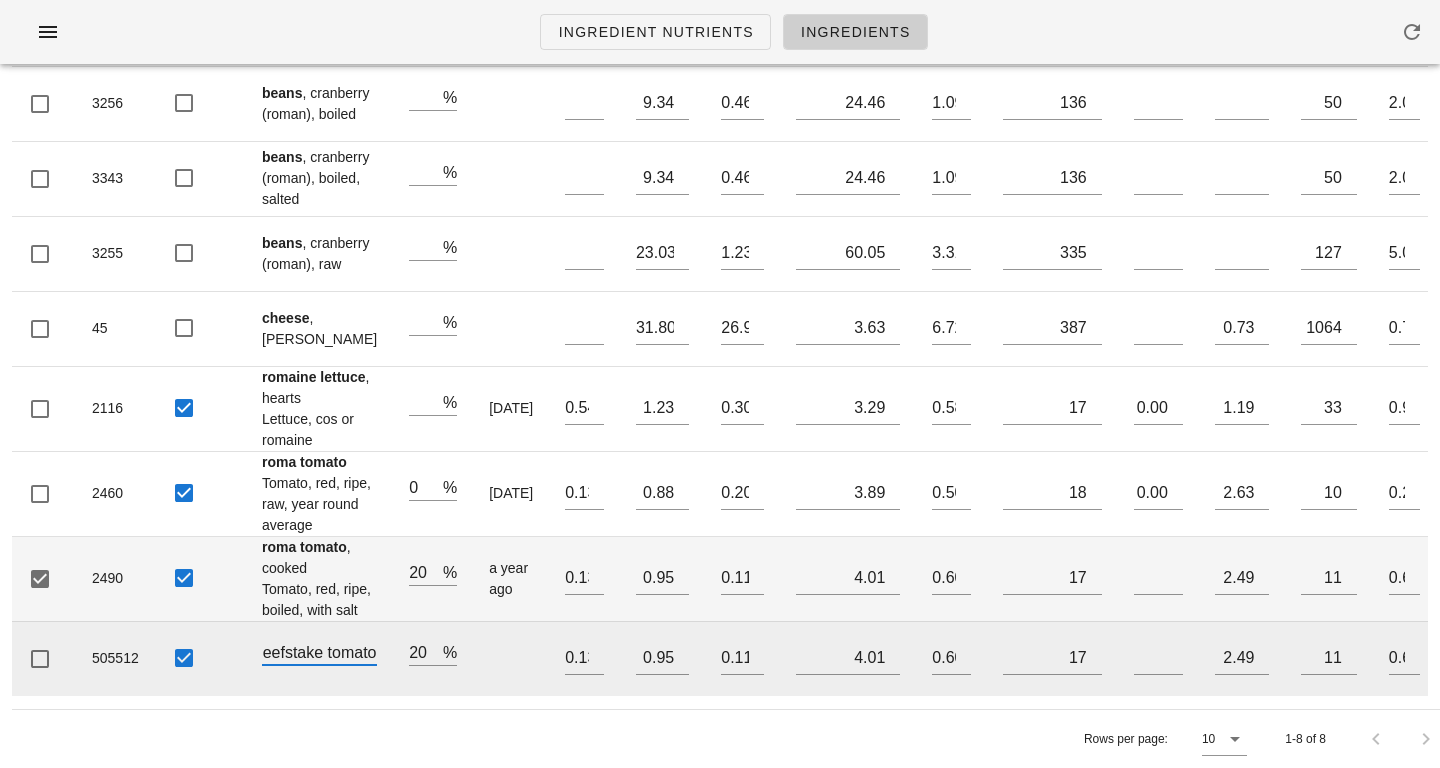 scroll, scrollTop: 0, scrollLeft: 0, axis: both 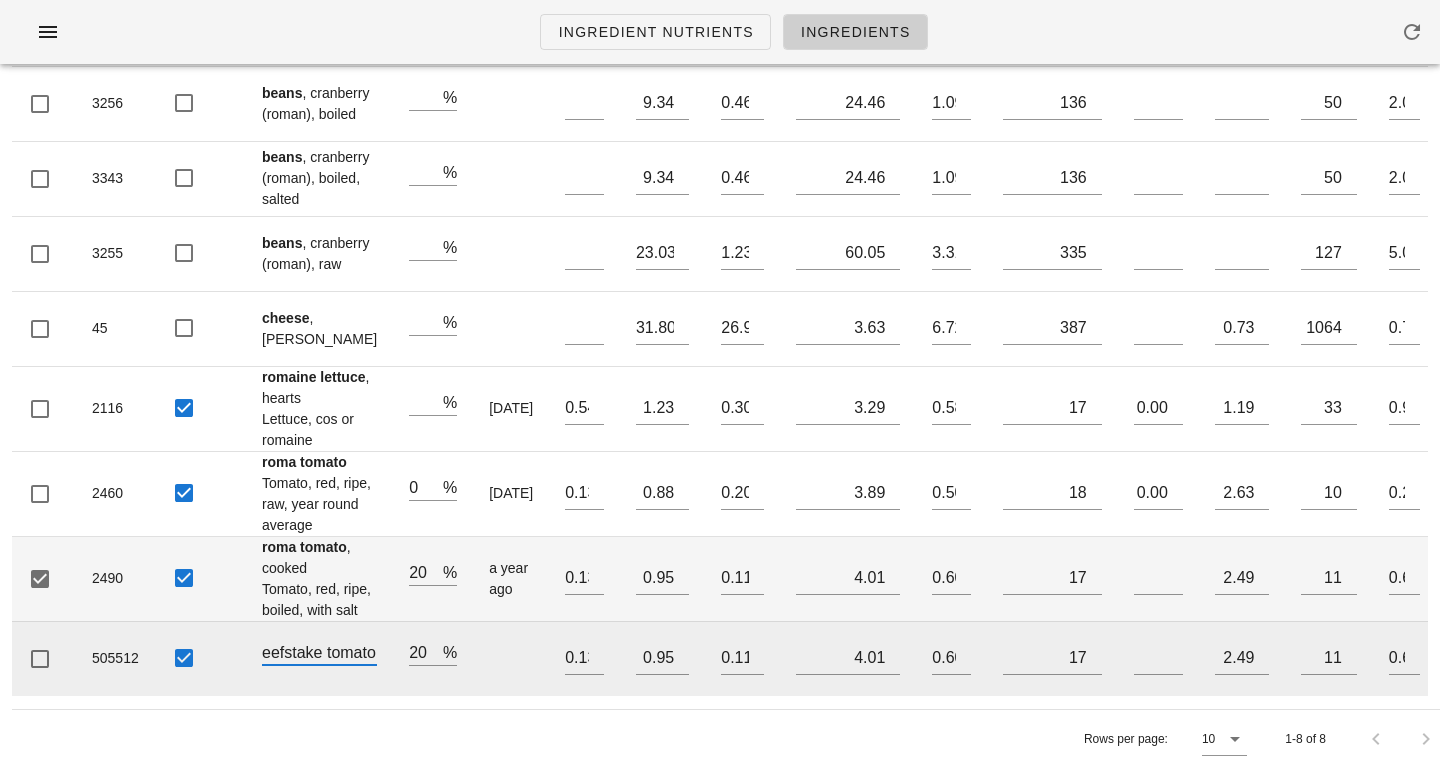 type on "beefstake tomato" 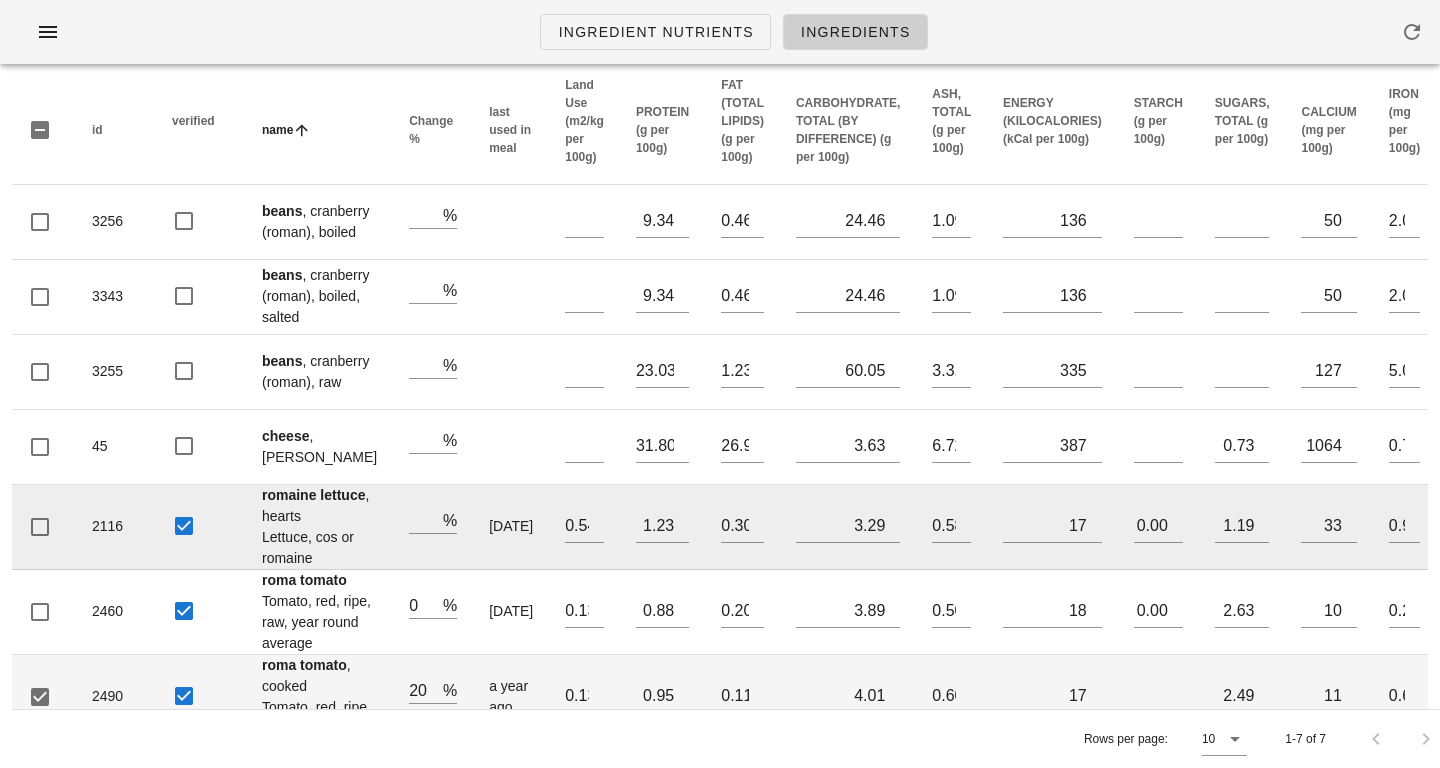scroll, scrollTop: 0, scrollLeft: 0, axis: both 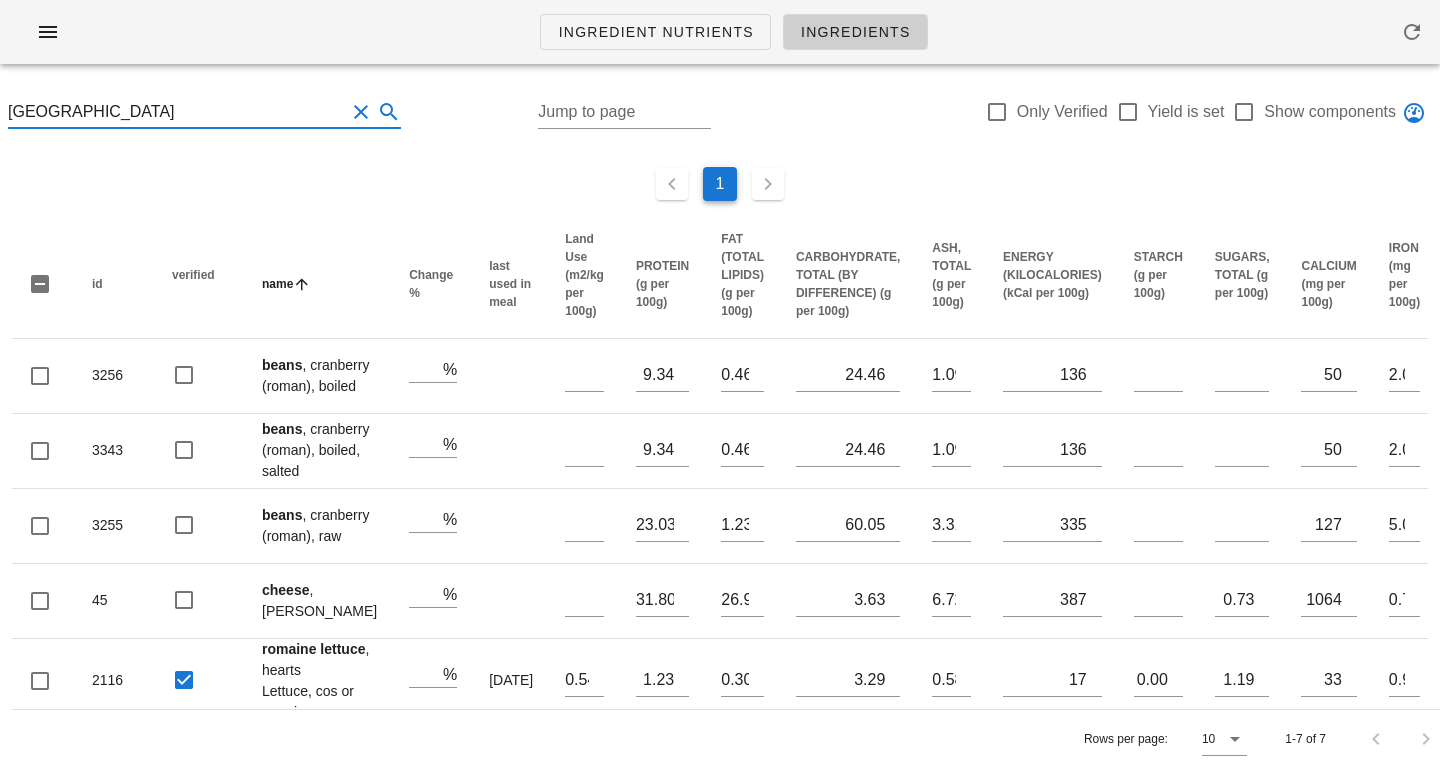click on "[GEOGRAPHIC_DATA]" at bounding box center (176, 112) 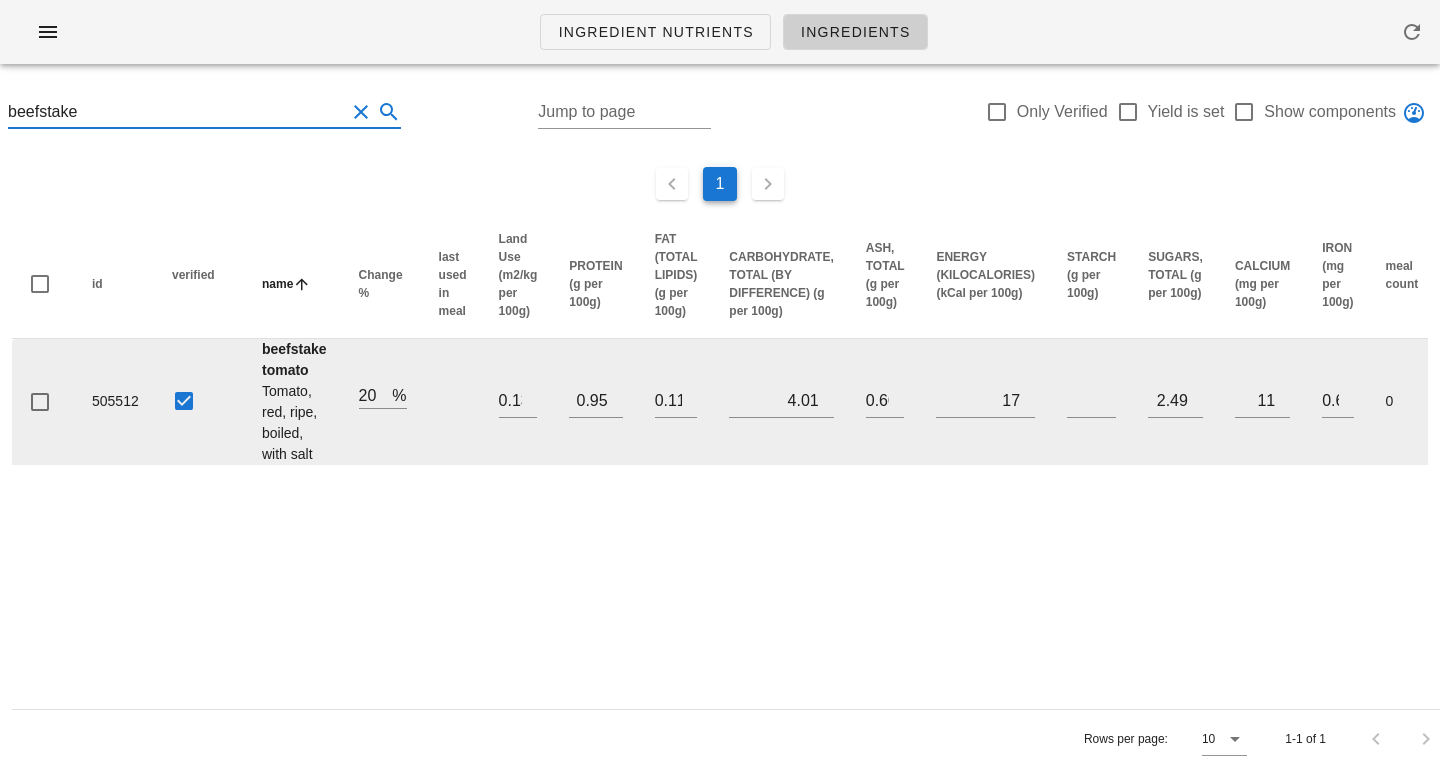 scroll, scrollTop: 0, scrollLeft: 973, axis: horizontal 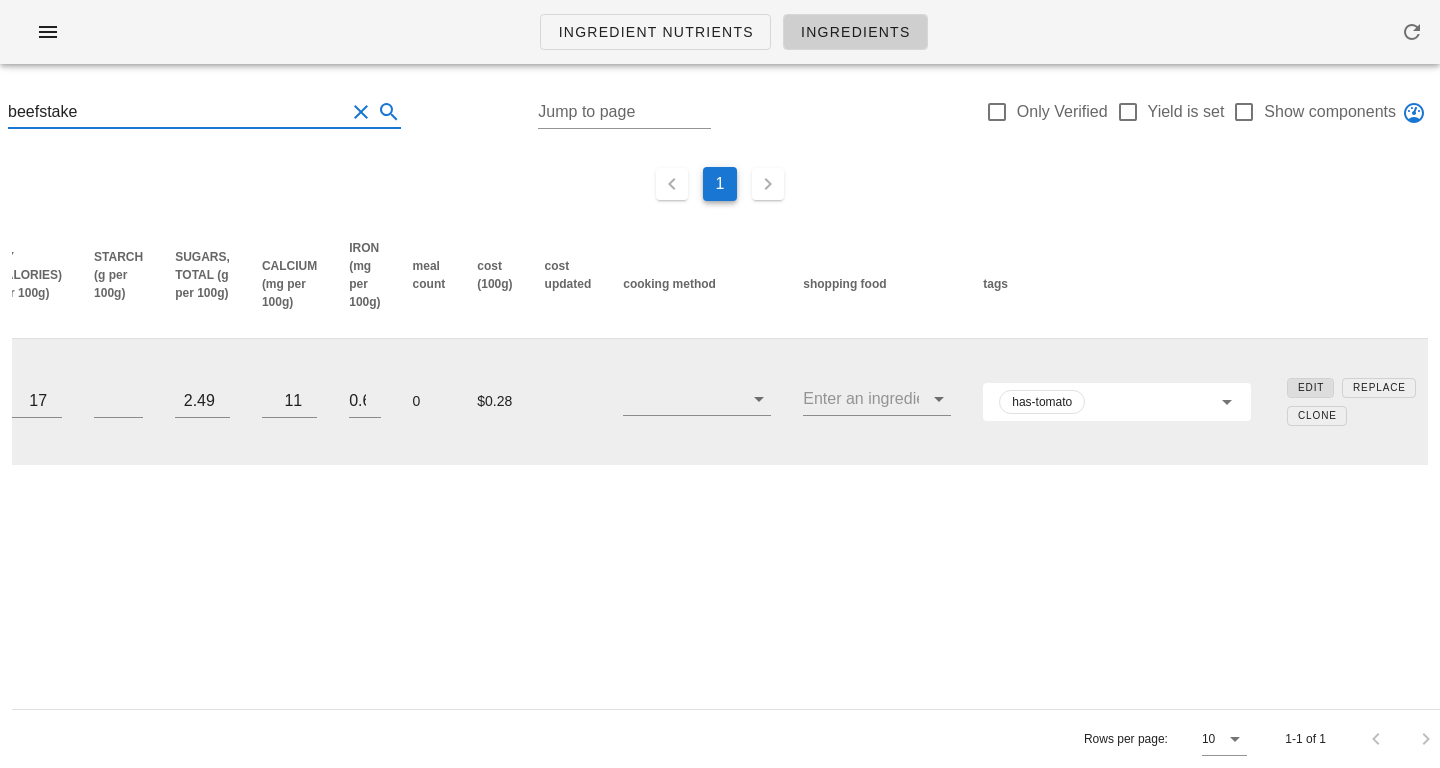 type on "beefstake" 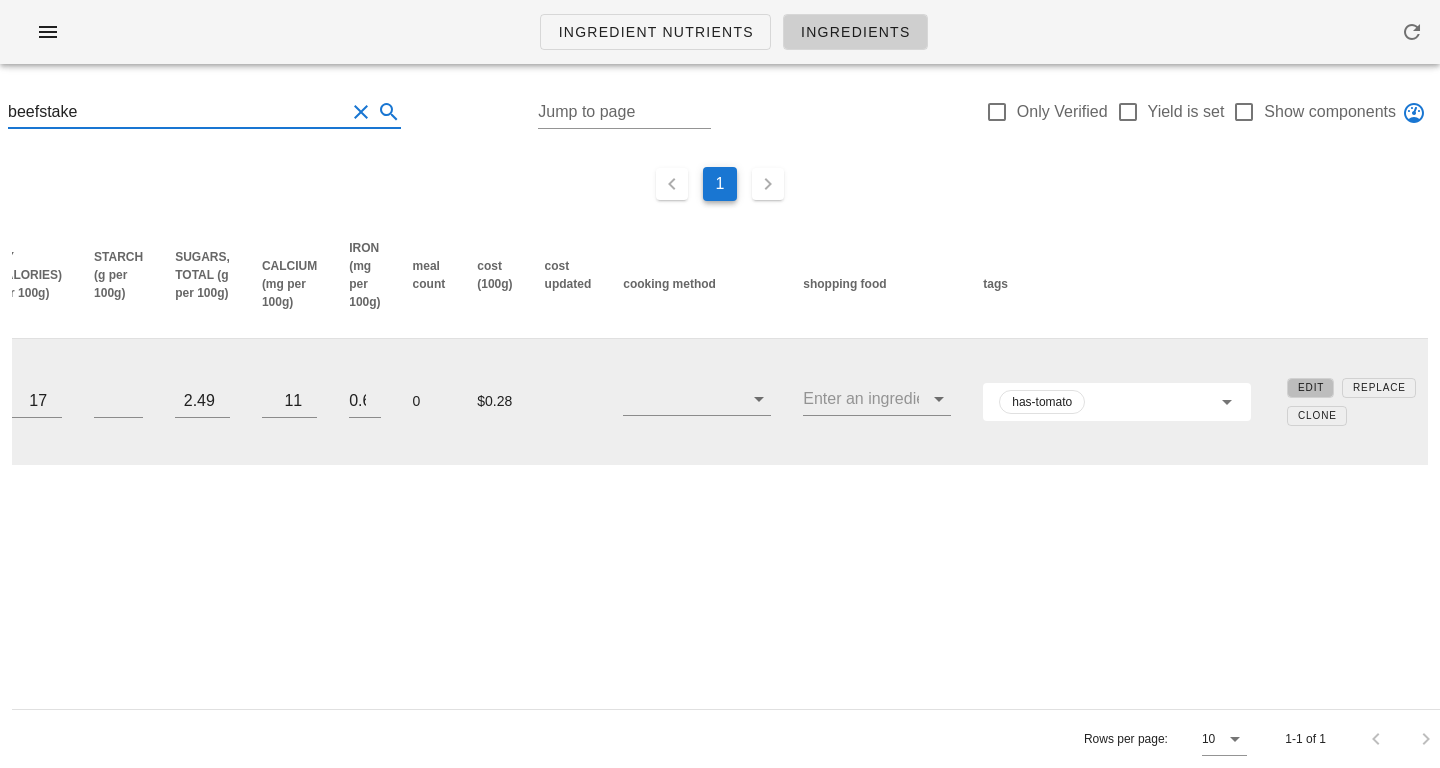 click on "Edit" at bounding box center [1310, 387] 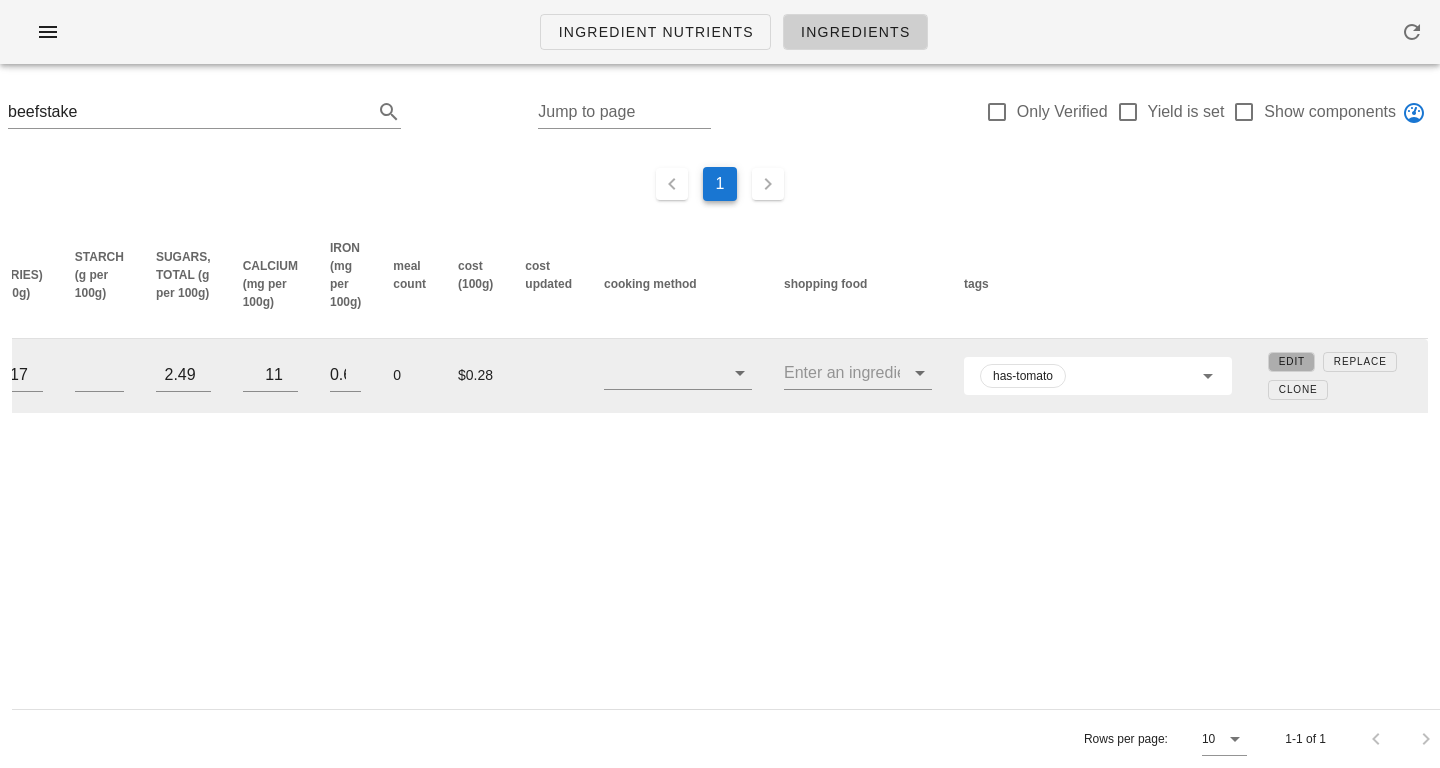 scroll, scrollTop: 0, scrollLeft: 0, axis: both 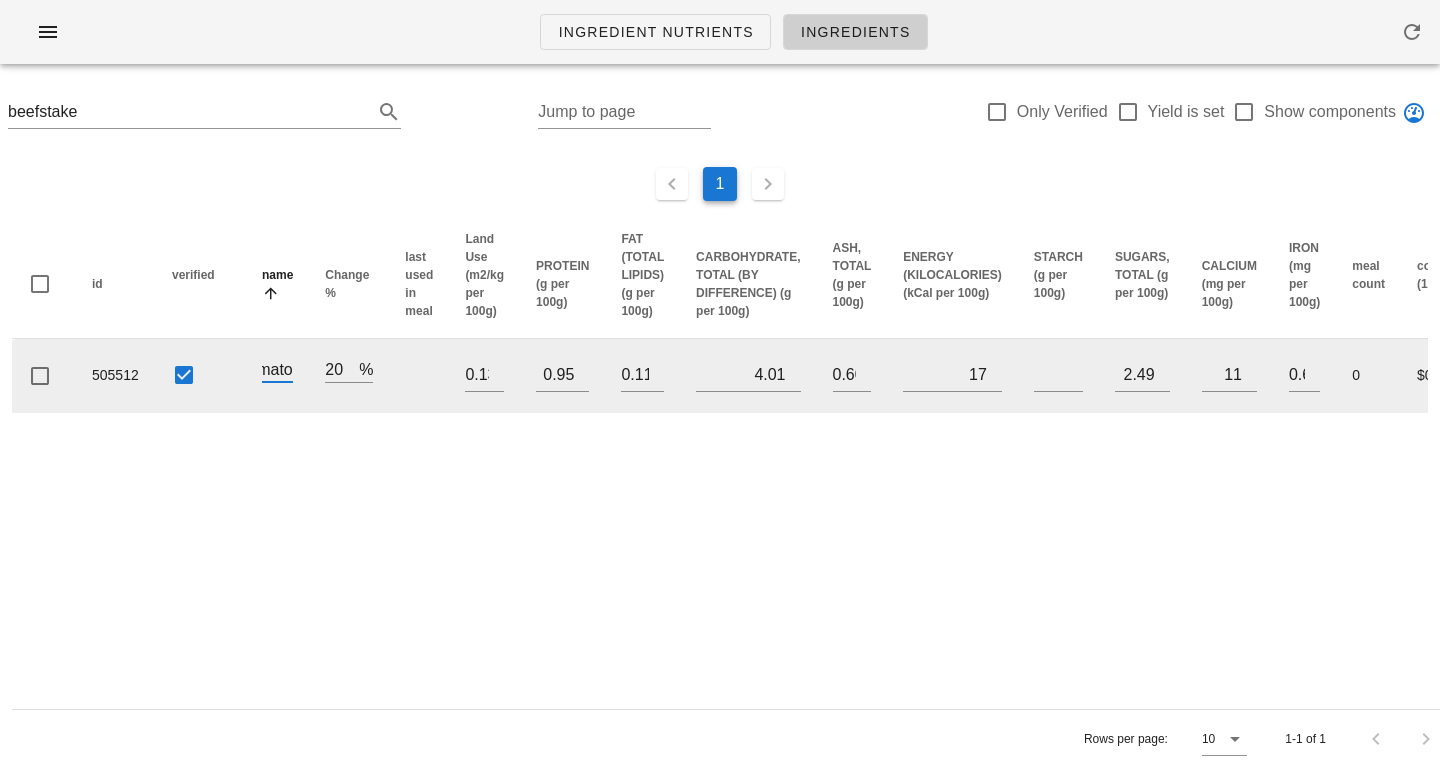 click on "beefstake tomato" at bounding box center (277, 369) 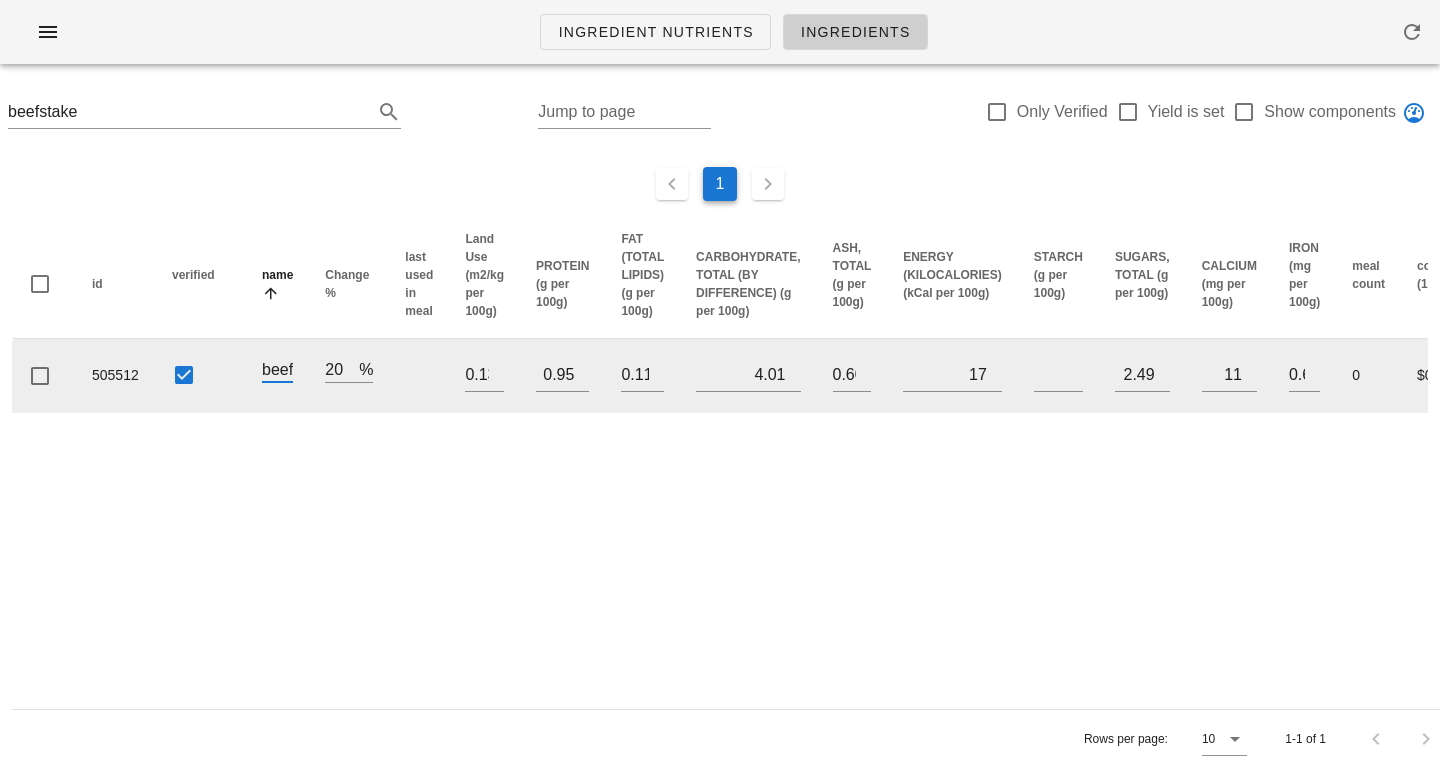 scroll, scrollTop: 0, scrollLeft: 0, axis: both 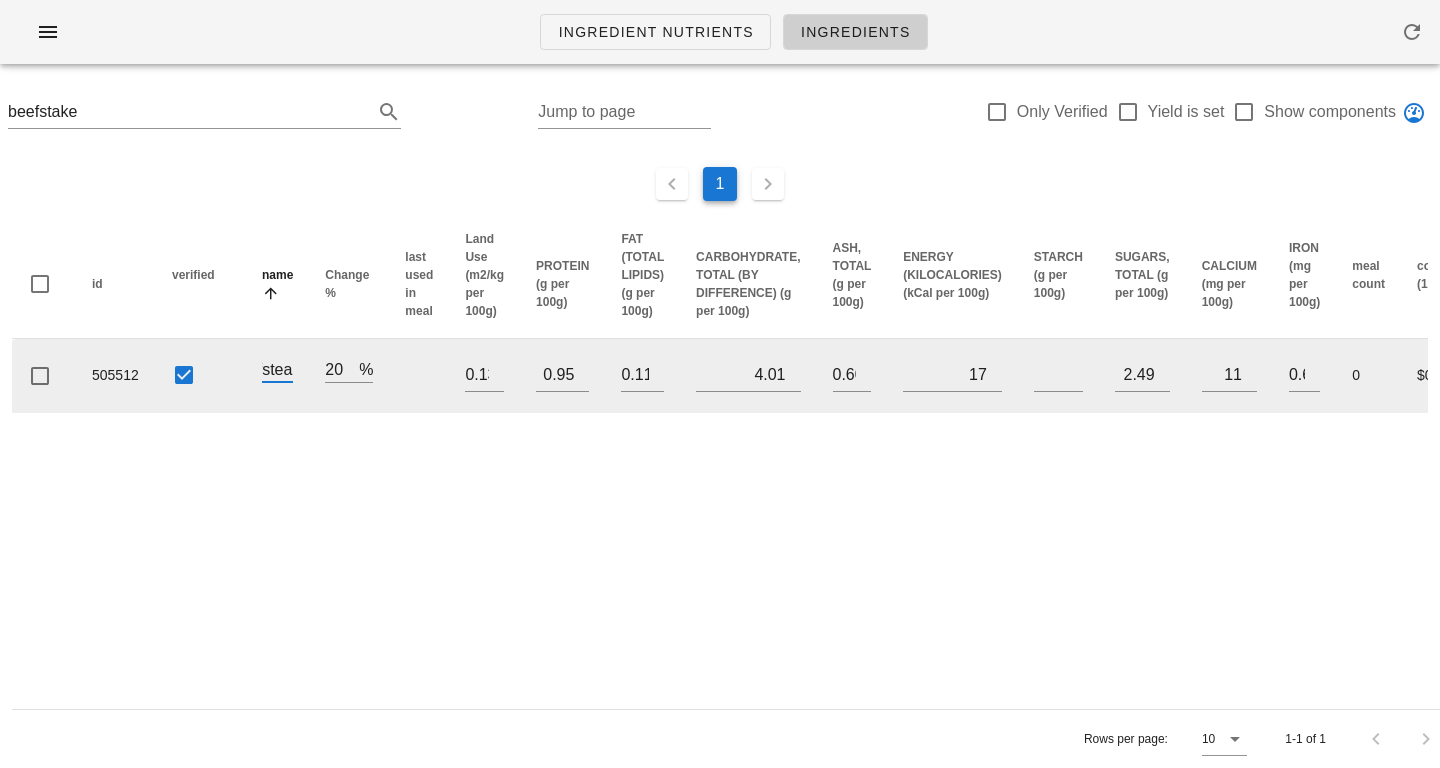 type on "beefsteak tomato" 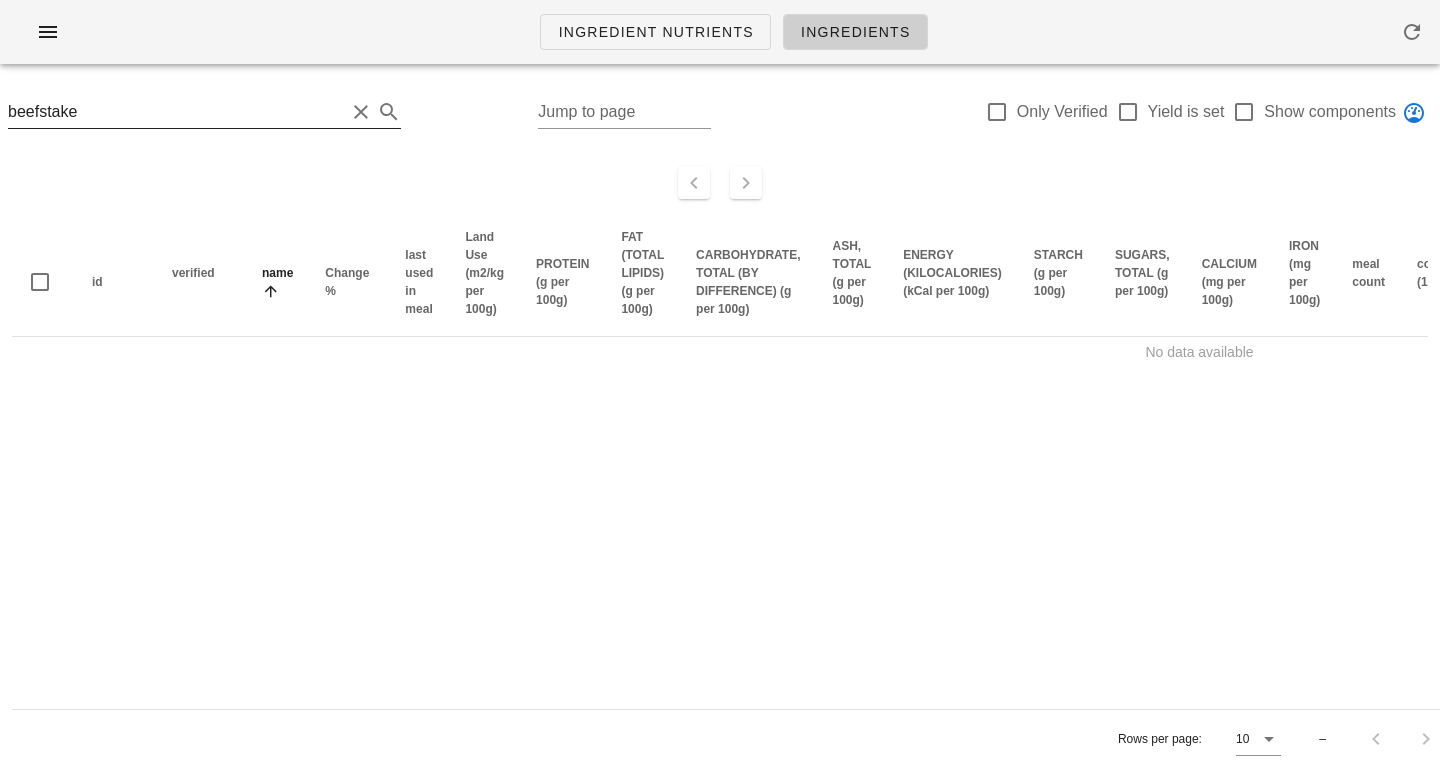 click on "beefstake" at bounding box center (176, 112) 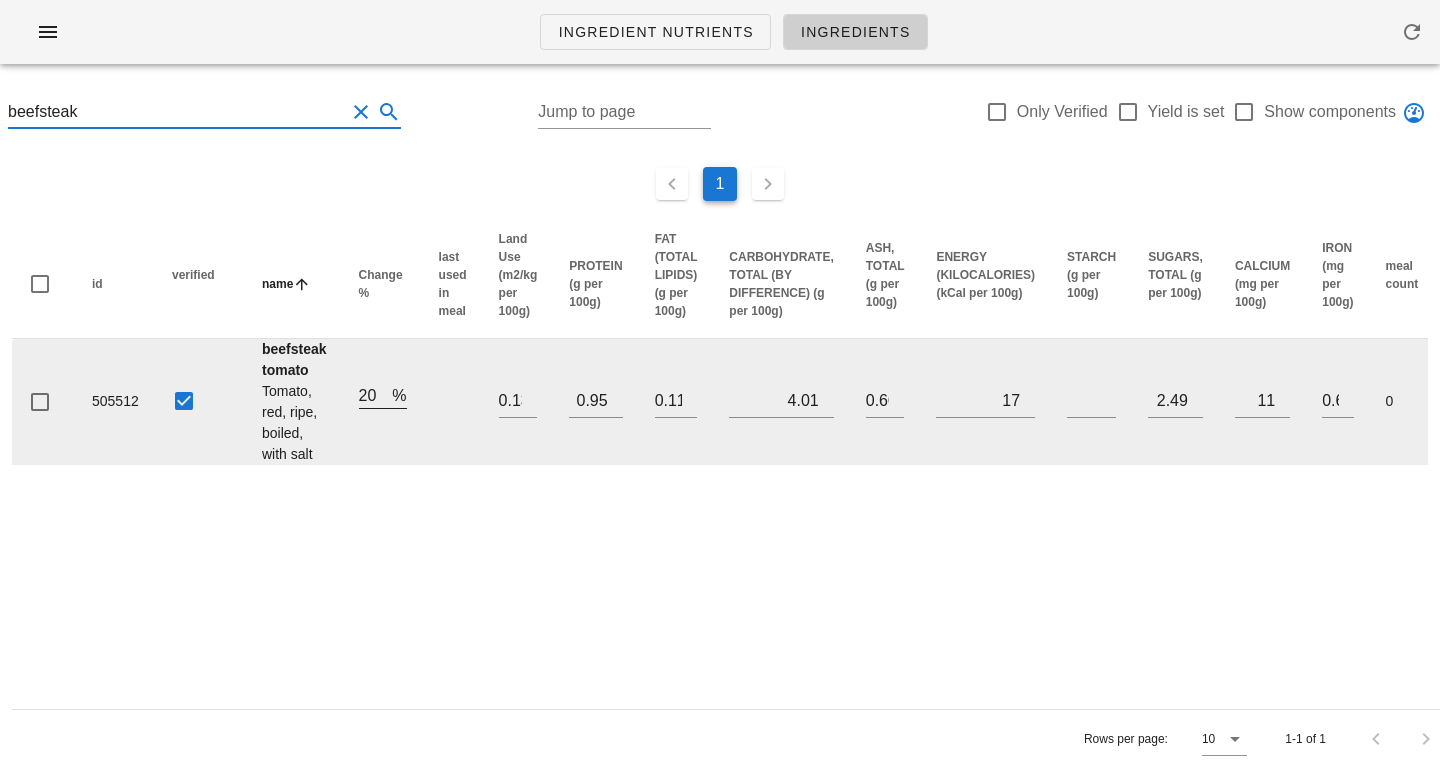 type on "beefsteak" 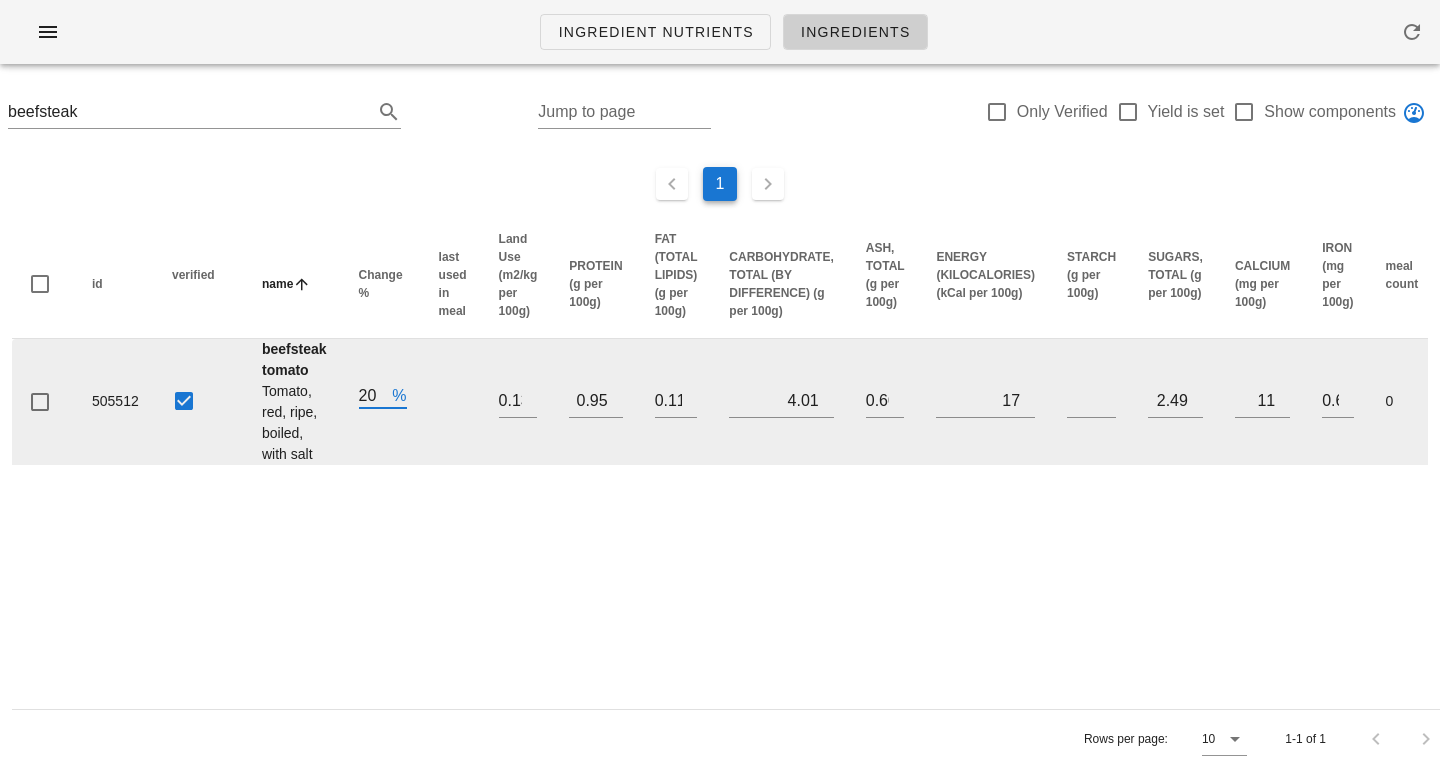 click on "20" at bounding box center (374, 395) 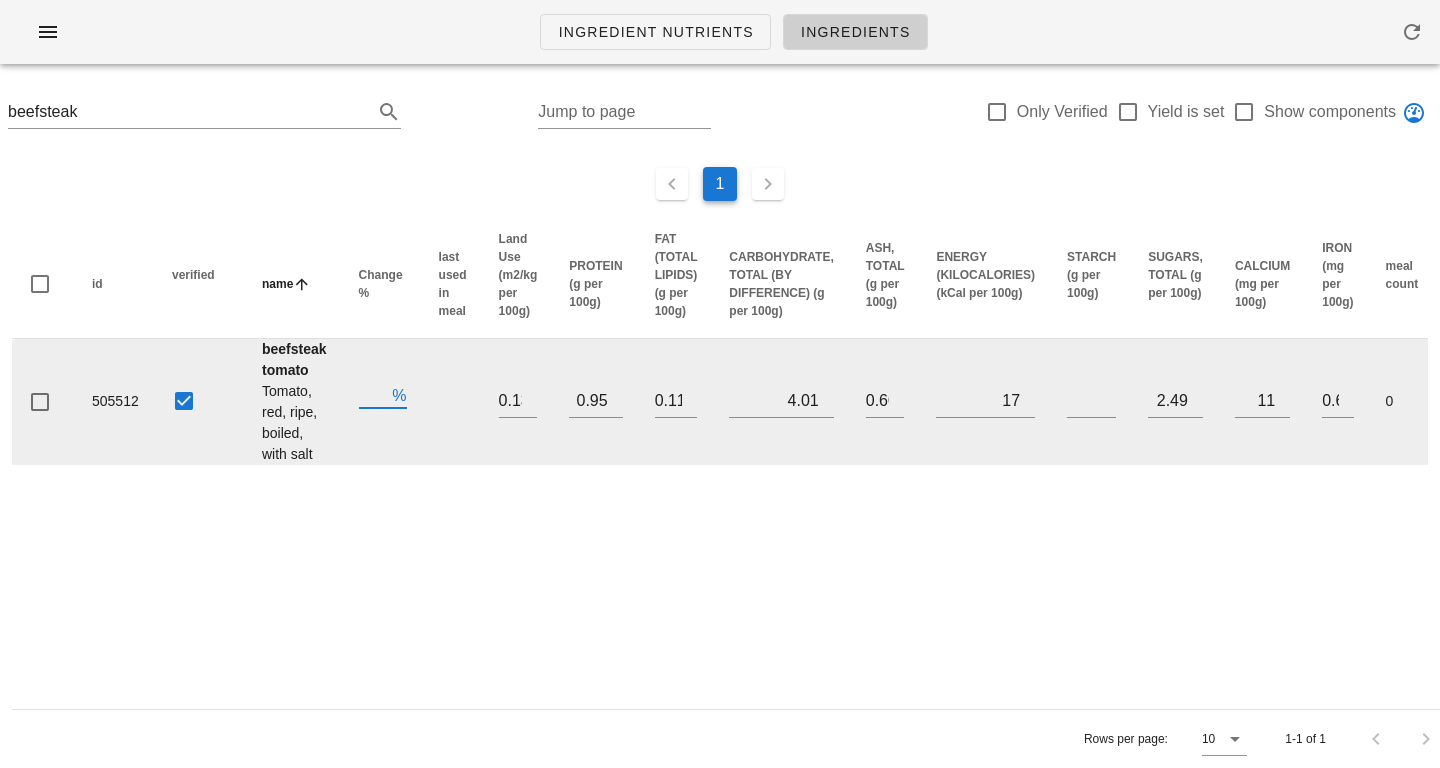 type 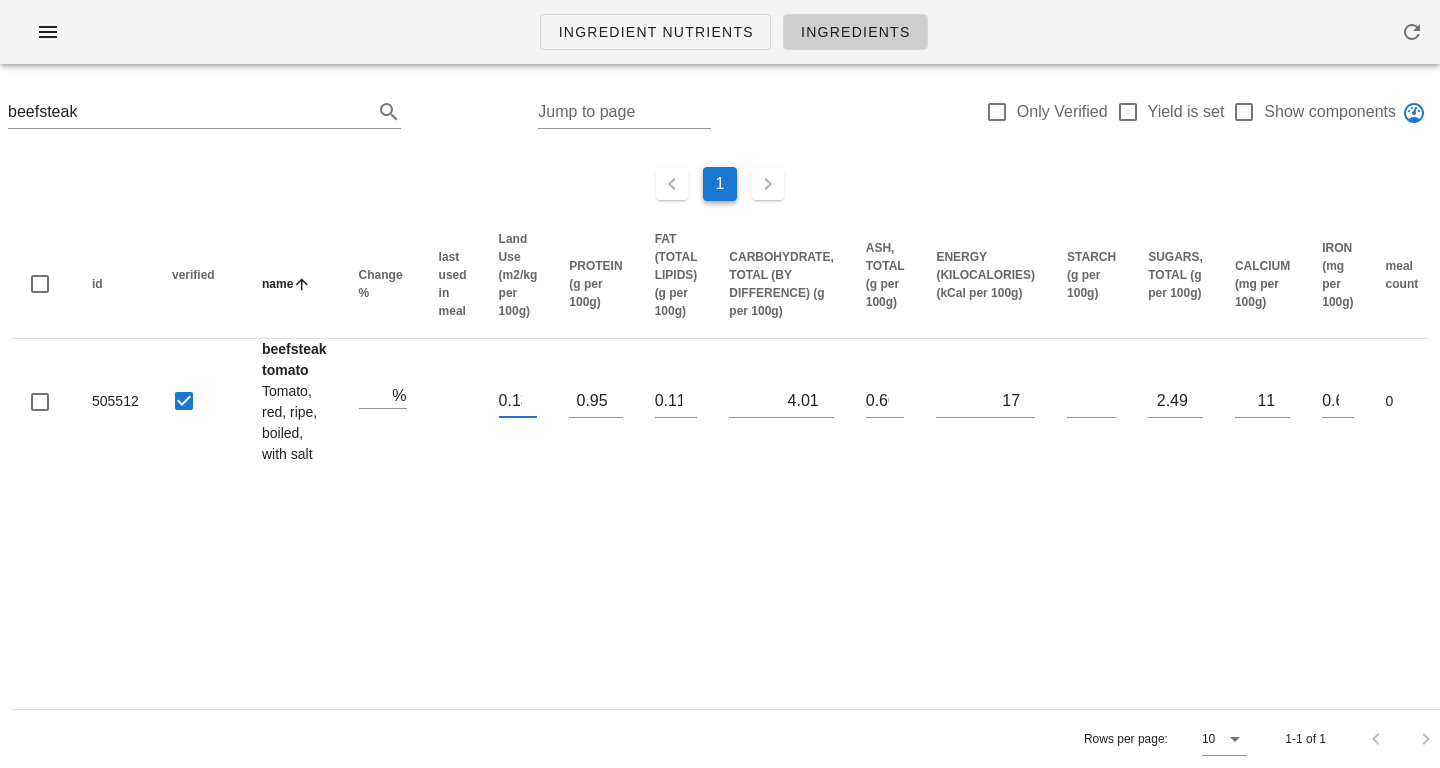 click on "id verified name Change % last used in meal Land Use (m2/kg per 100g) PROTEIN (g per 100g) FAT (TOTAL LIPIDS) (g per 100g) CARBOHYDRATE, TOTAL (BY DIFFERENCE) (g per 100g) ASH, TOTAL (g per 100g) ENERGY (KILOCALORIES) (kCal per 100g) STARCH (g per 100g) SUGARS, TOTAL (g per 100g) CALCIUM (mg per 100g) IRON (mg per 100g) meal count cost (100g) cost updated cooking method shopping food tags 505512 beefsteak tomato    Tomato, red, ripe, boiled, with salt  % 0.13 0.95 0.11 4.01 0.60 17 2.49 11 0.68 0  $0.28  has-tomato  Edit Replace Clone Rows per page: 10 1-1 of 1" at bounding box center [720, 377] 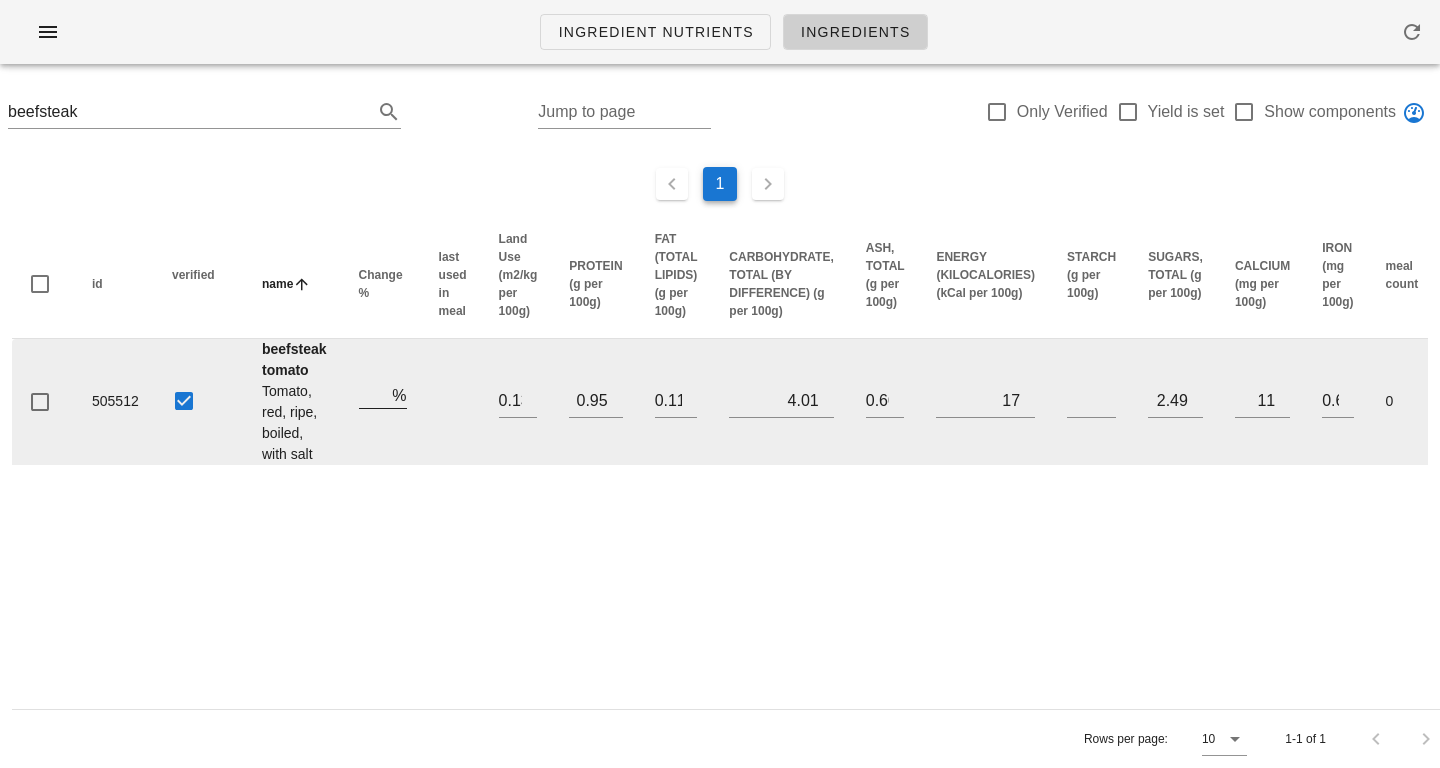 click at bounding box center [374, 395] 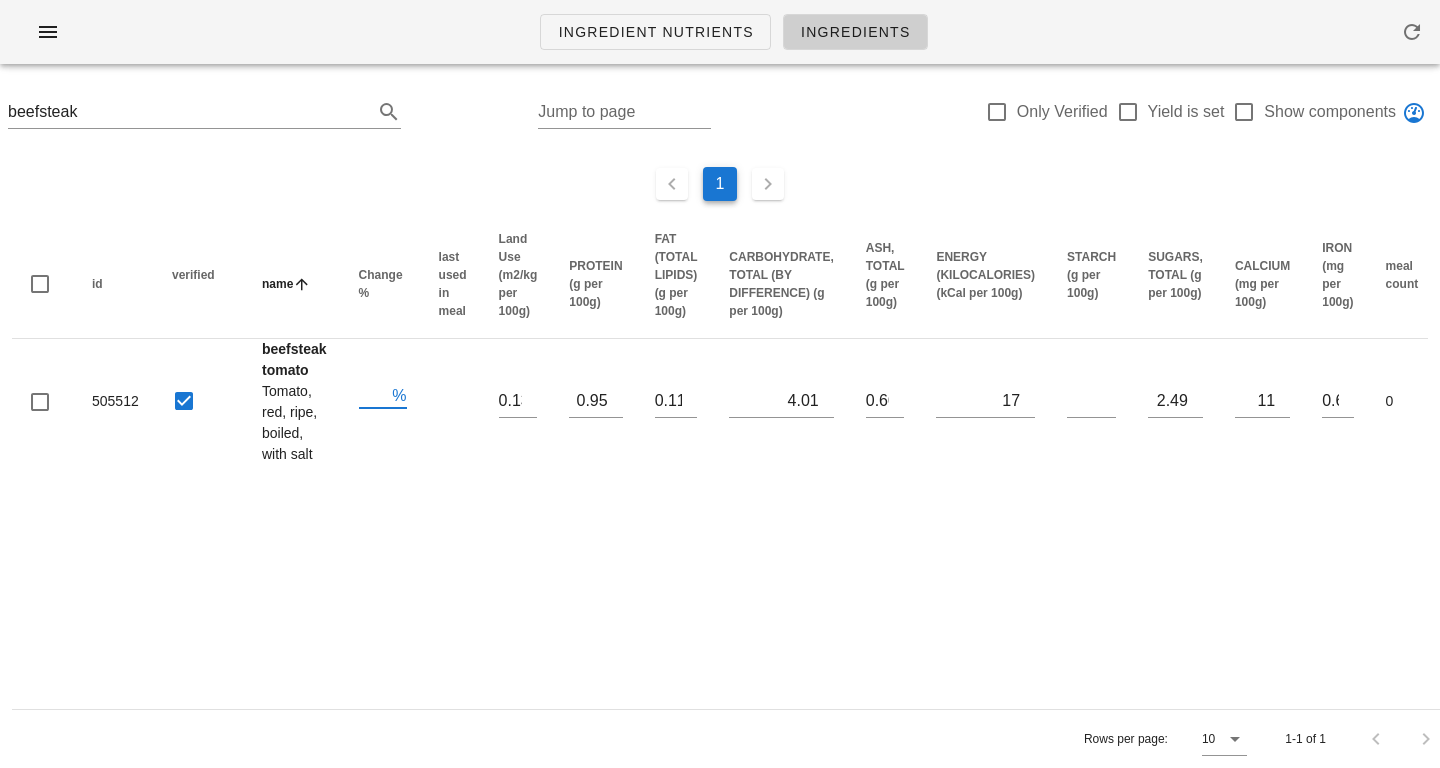 click on "id verified name Change % last used in meal Land Use (m2/kg per 100g) PROTEIN (g per 100g) FAT (TOTAL LIPIDS) (g per 100g) CARBOHYDRATE, TOTAL (BY DIFFERENCE) (g per 100g) ASH, TOTAL (g per 100g) ENERGY (KILOCALORIES) (kCal per 100g) STARCH (g per 100g) SUGARS, TOTAL (g per 100g) CALCIUM (mg per 100g) IRON (mg per 100g) meal count cost (100g) cost updated cooking method shopping food tags 505512 beefsteak tomato    Tomato, red, ripe, boiled, with salt  % 0.13 0.95 0.11 4.01 0.60 17 2.49 11 0.68 0  $0.28  has-tomato  Edit Replace Clone Rows per page: 10 1-1 of 1" at bounding box center [720, 377] 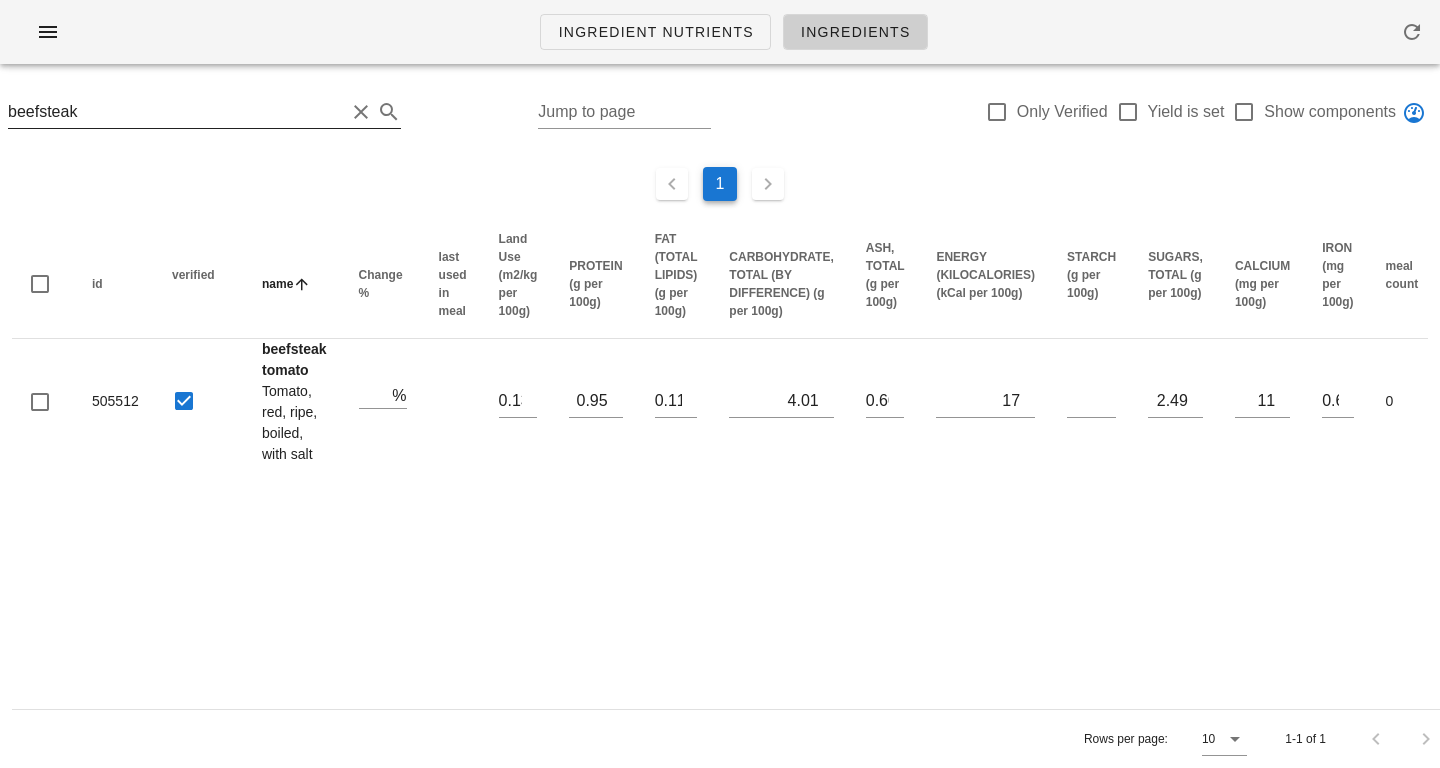 click on "beefsteak" at bounding box center [176, 112] 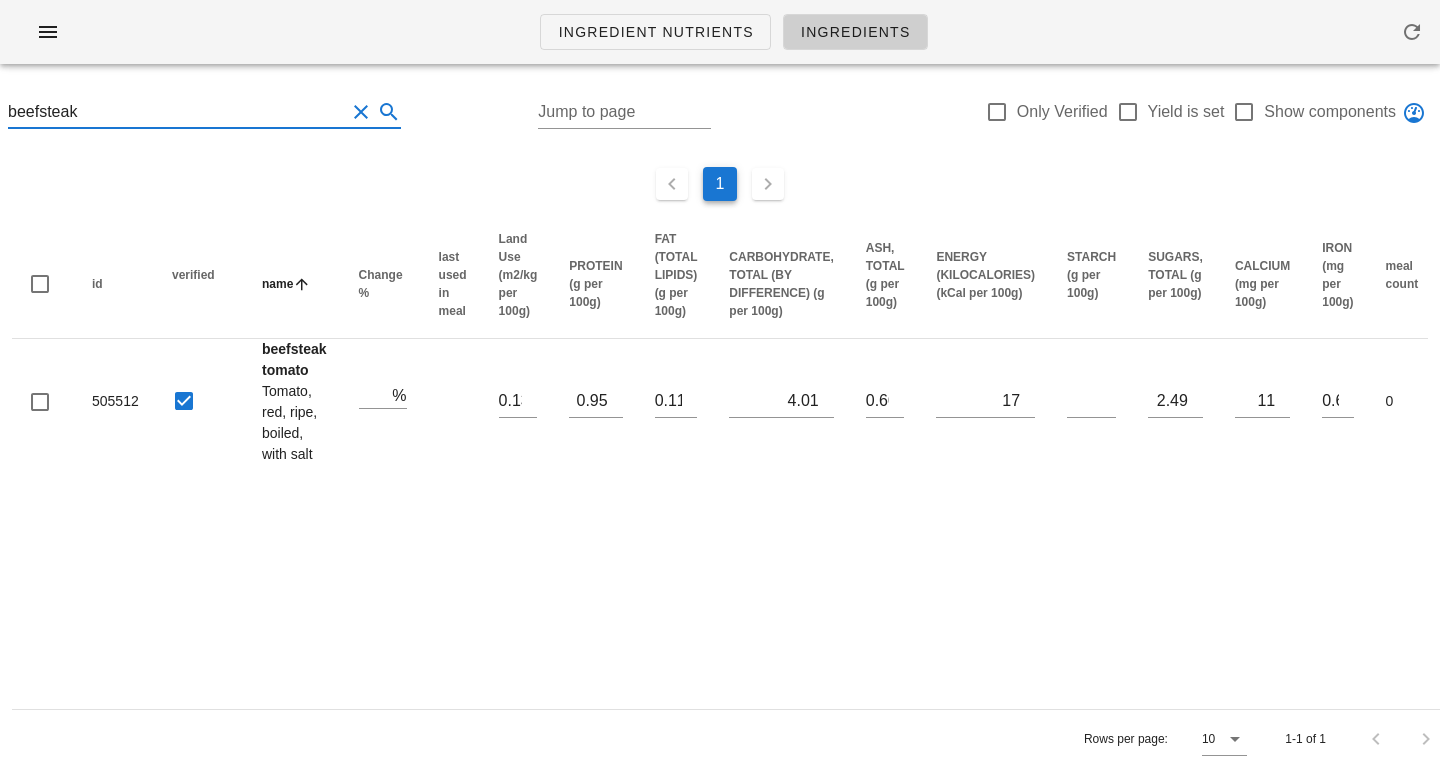 click on "beefsteak" at bounding box center (176, 112) 